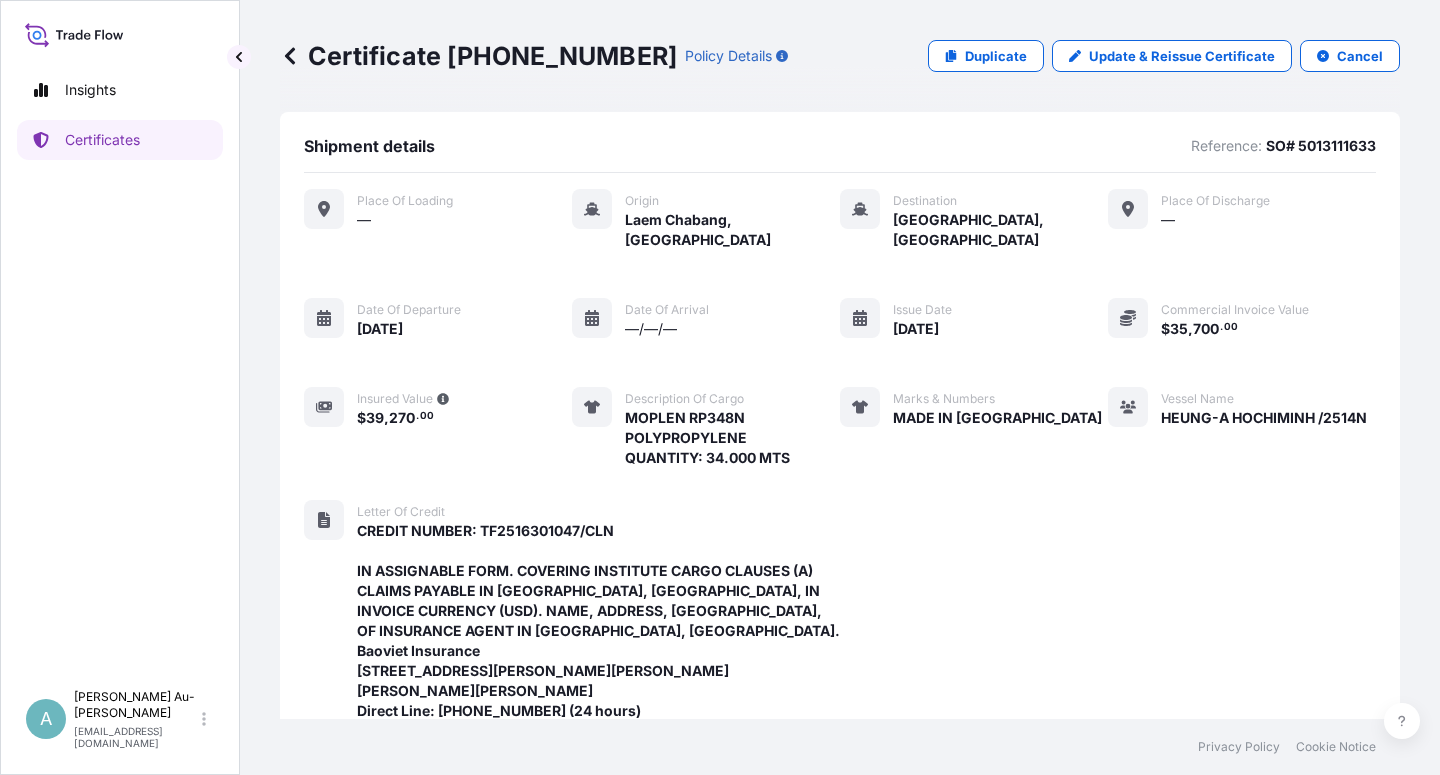 scroll, scrollTop: 0, scrollLeft: 0, axis: both 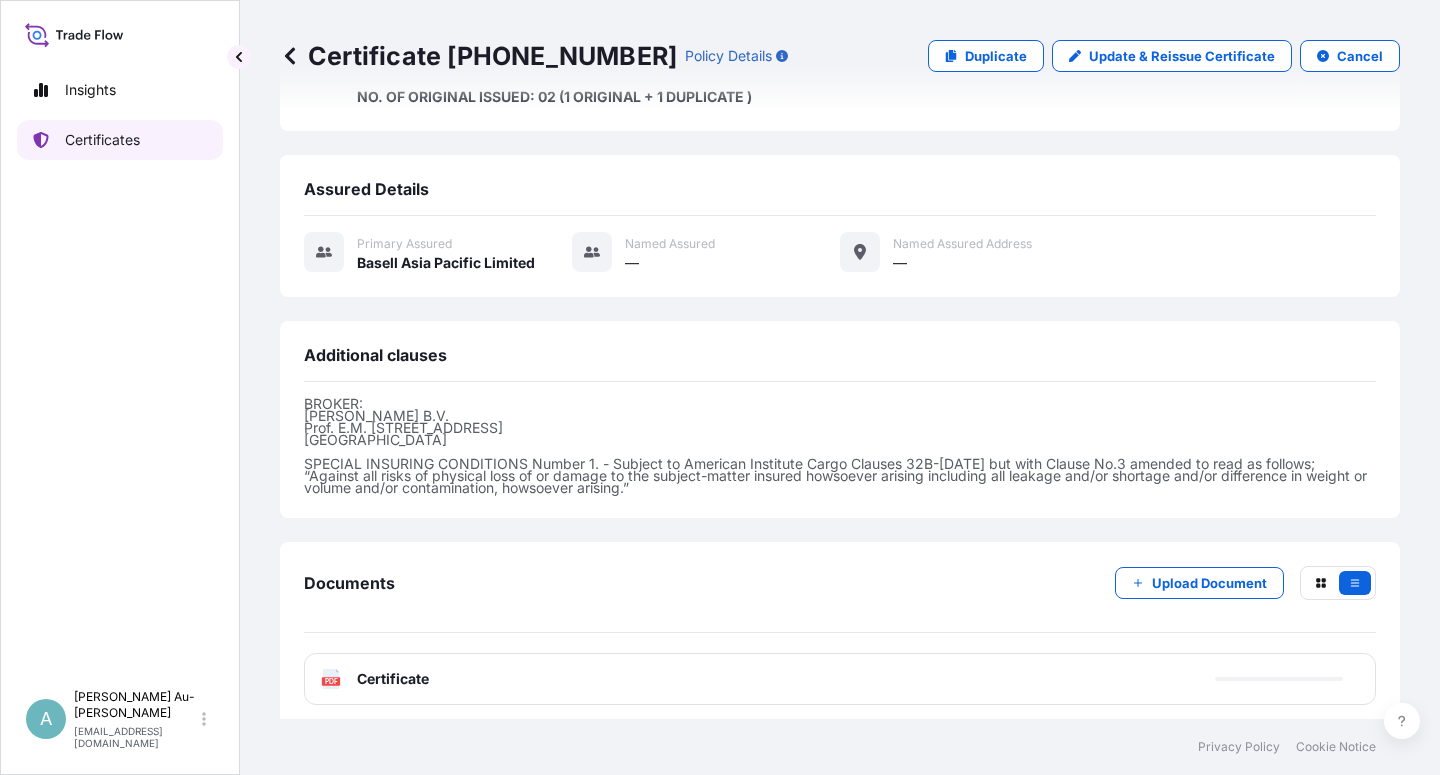 click on "Certificates" at bounding box center (102, 140) 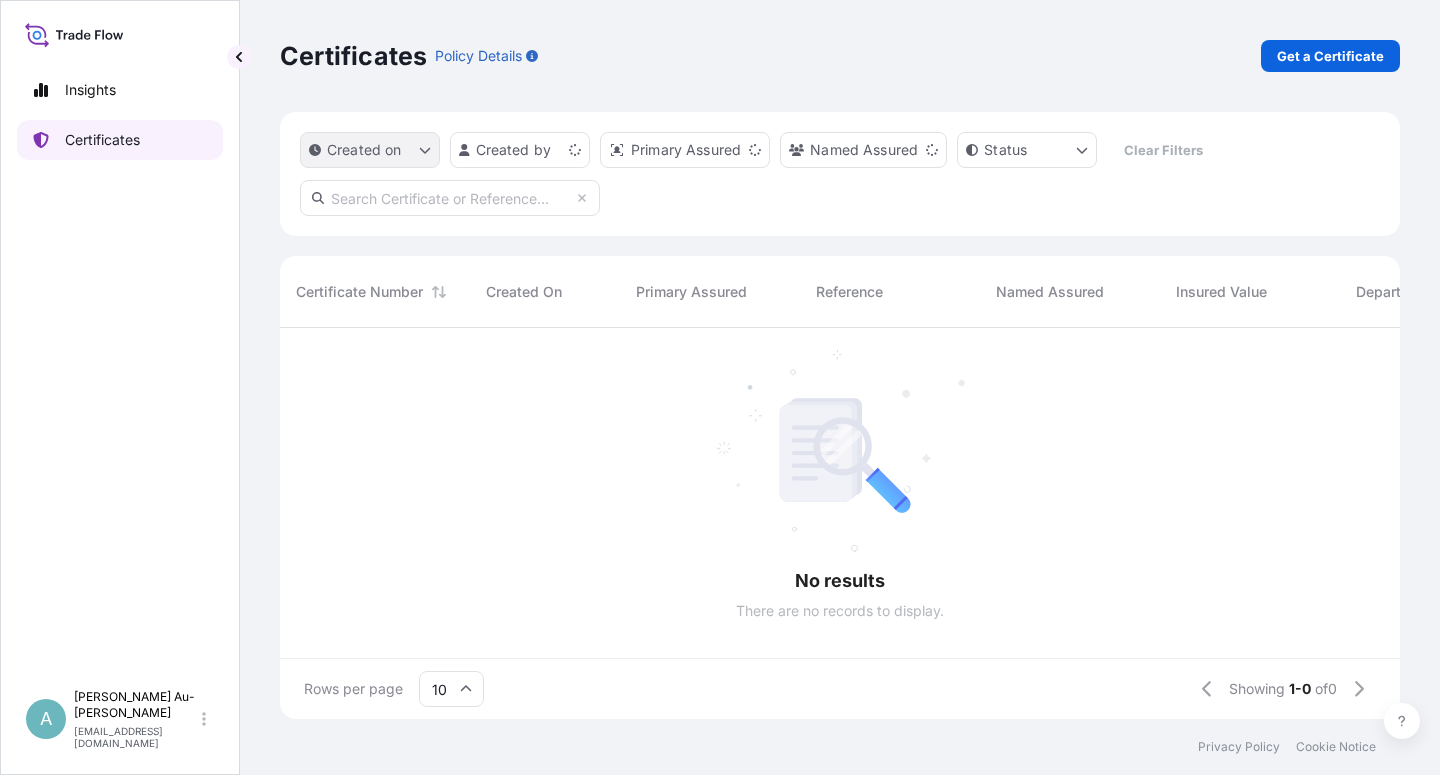 scroll, scrollTop: 0, scrollLeft: 0, axis: both 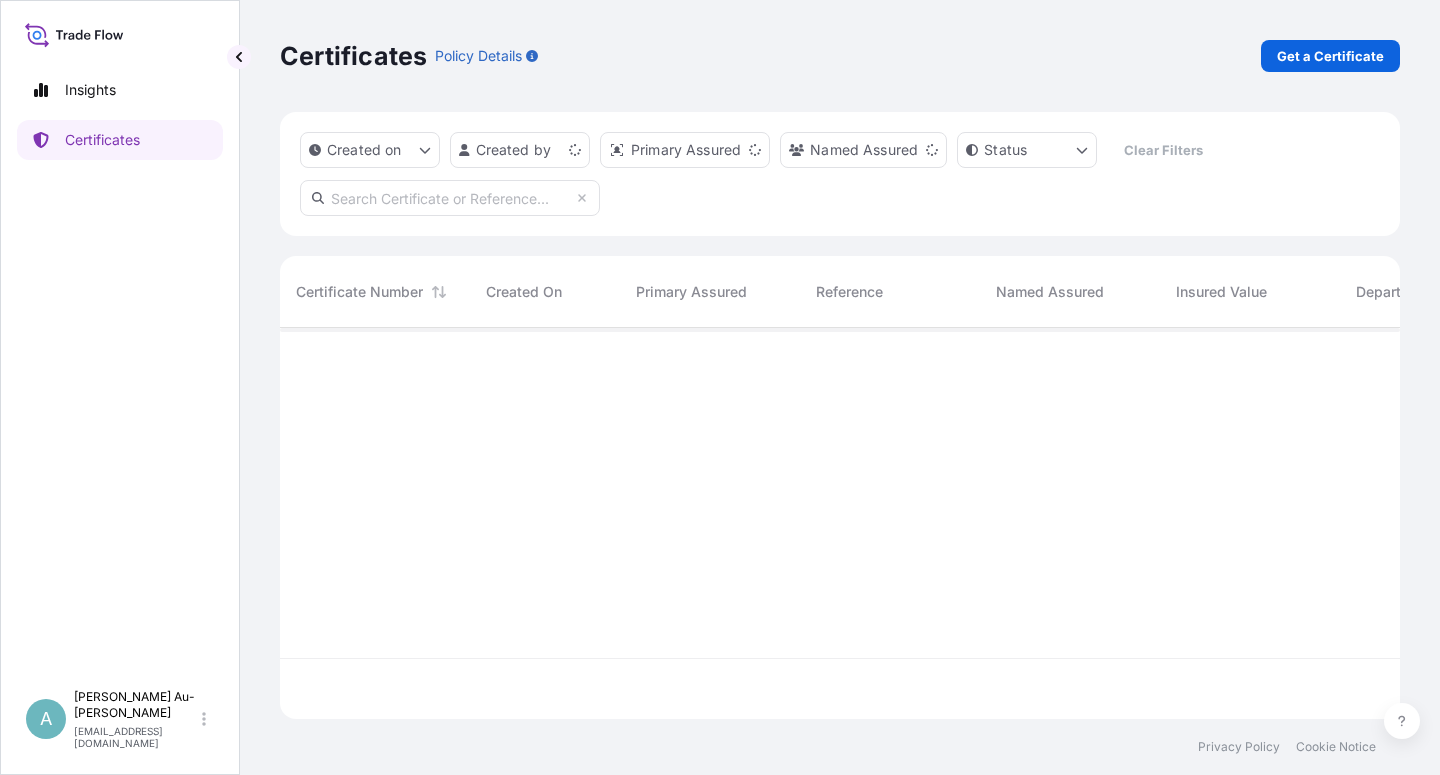 click at bounding box center [450, 198] 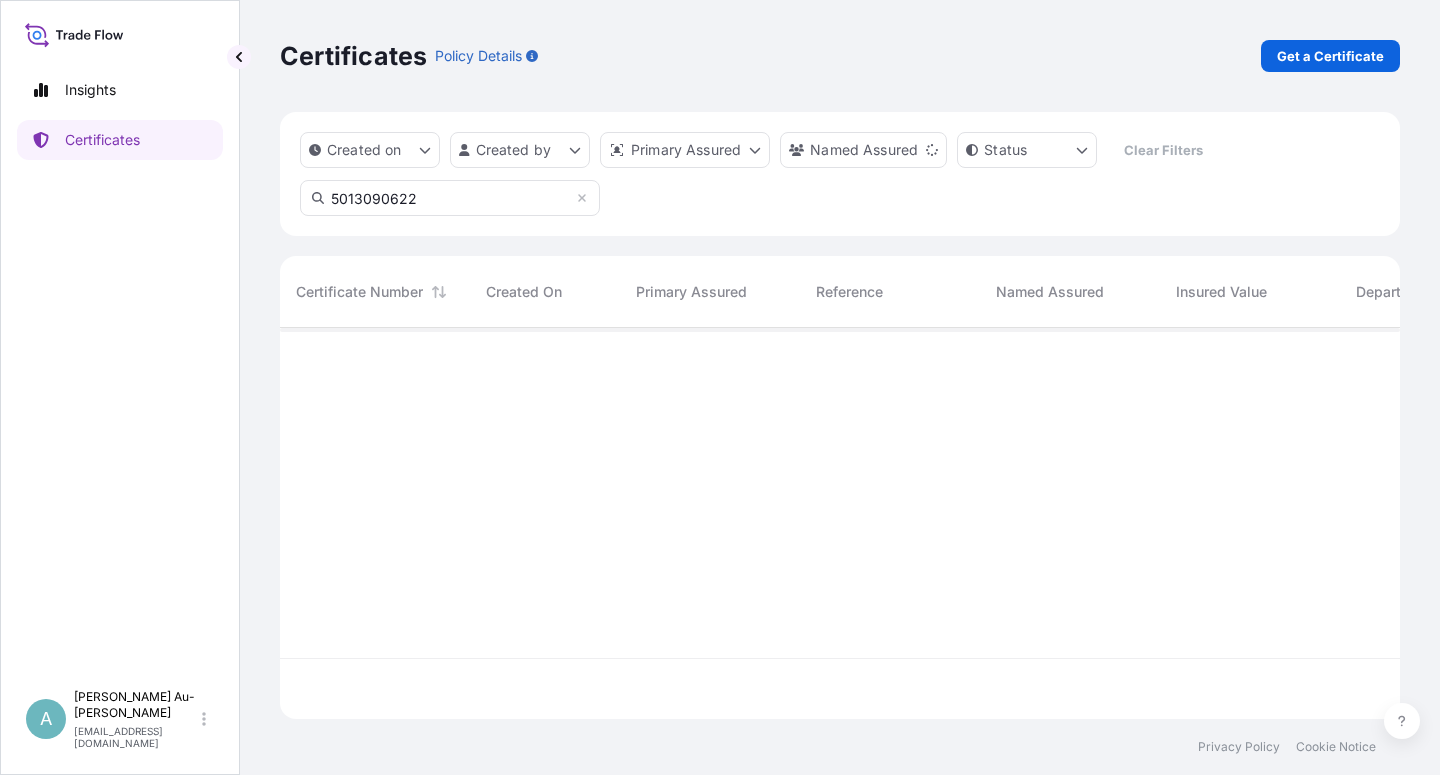 type on "5013090622" 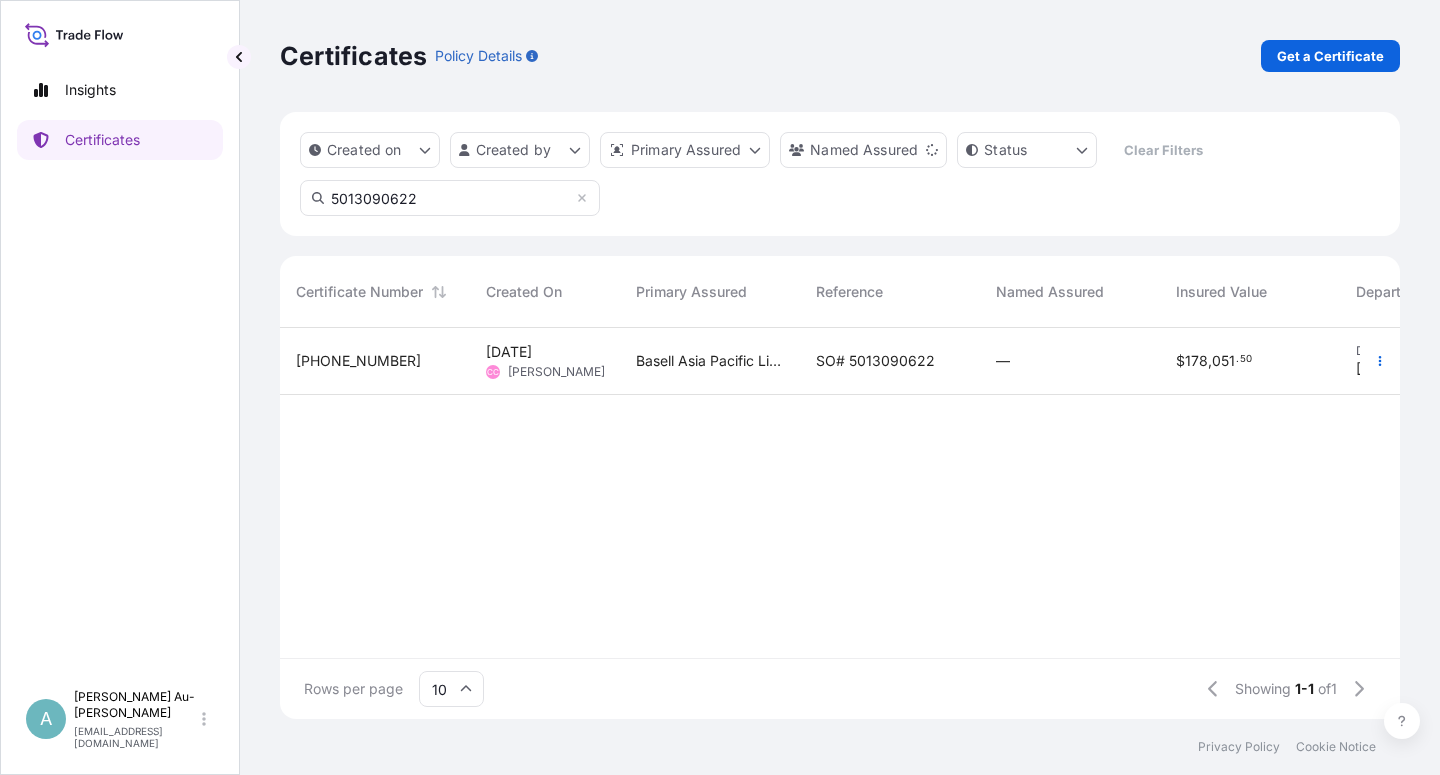 click on "SO# 5013090622" at bounding box center (875, 361) 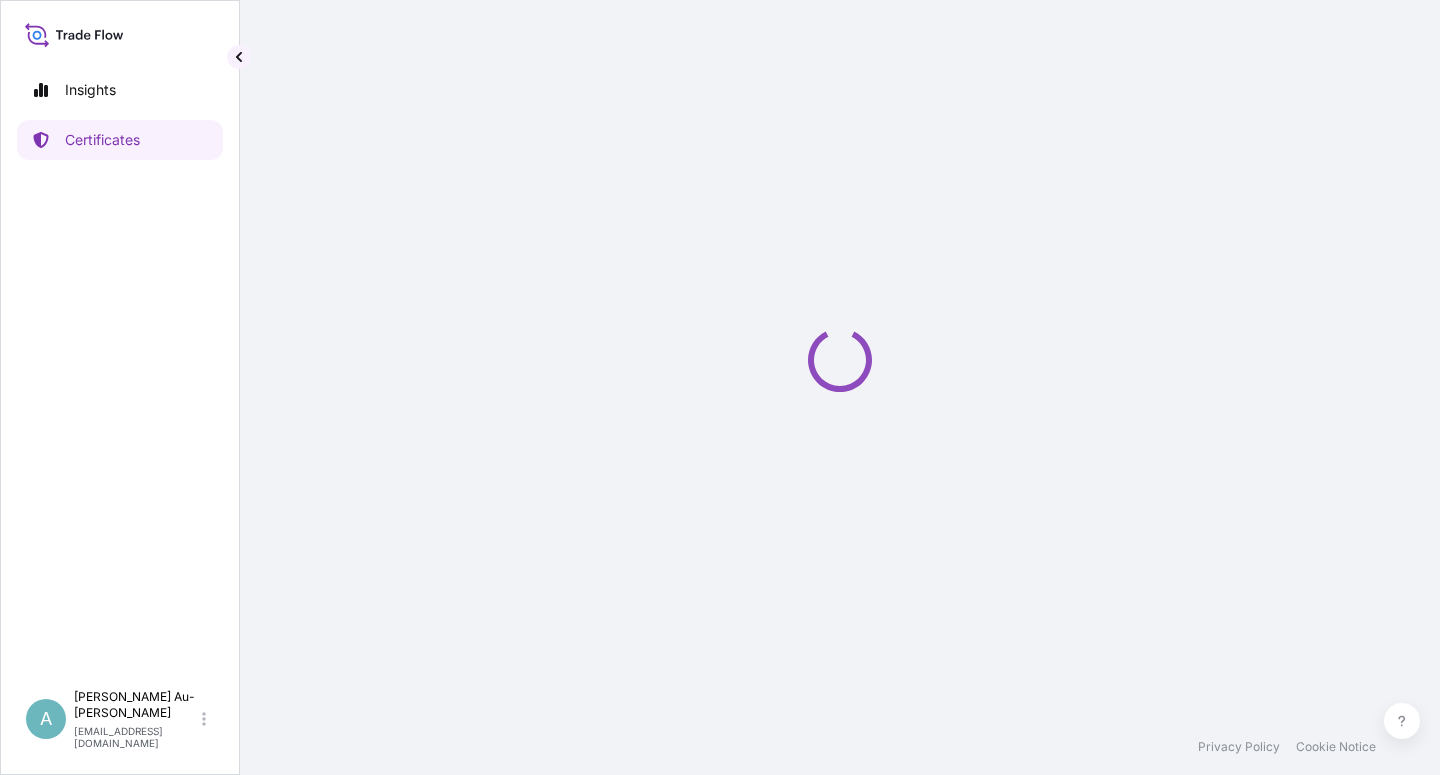 click at bounding box center [840, 359] 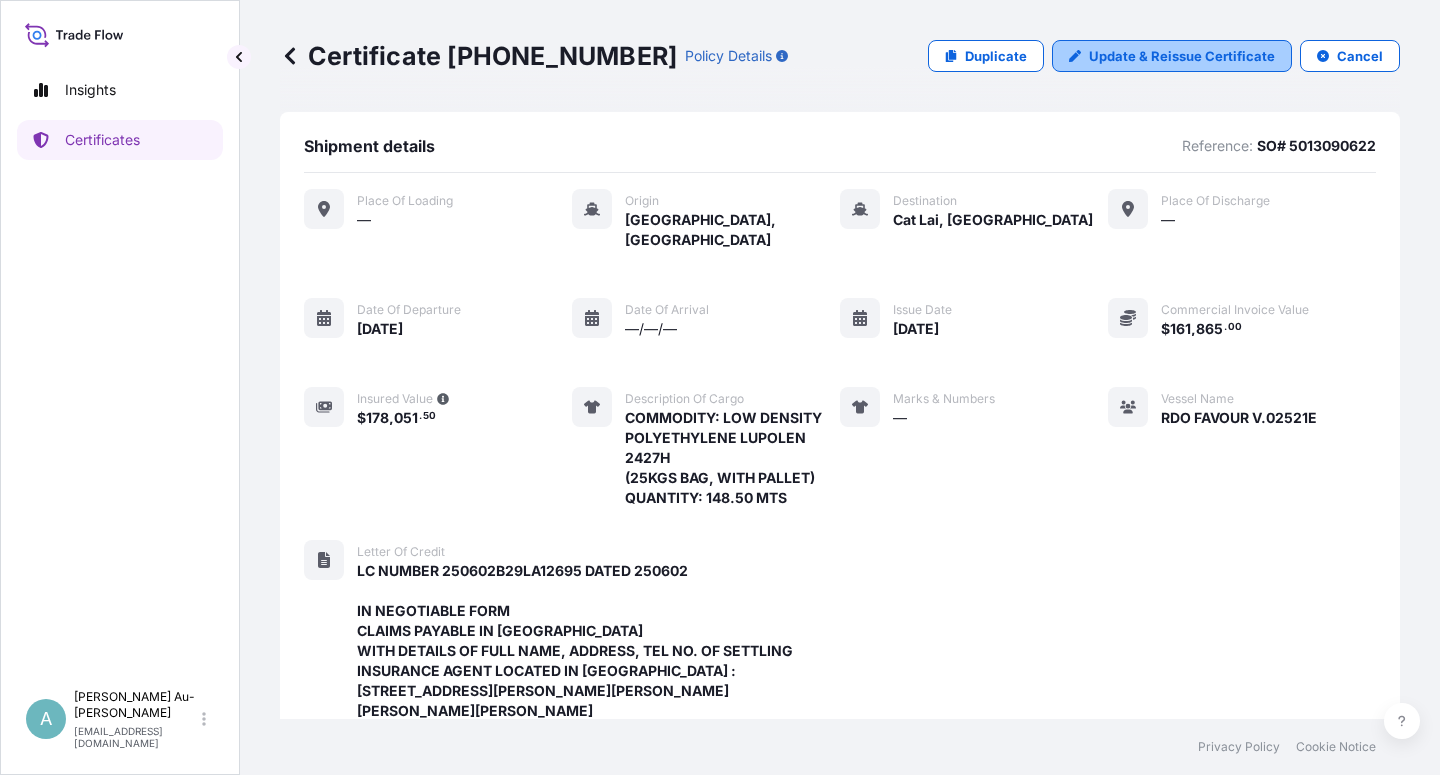 click on "Update & Reissue Certificate" at bounding box center [1182, 56] 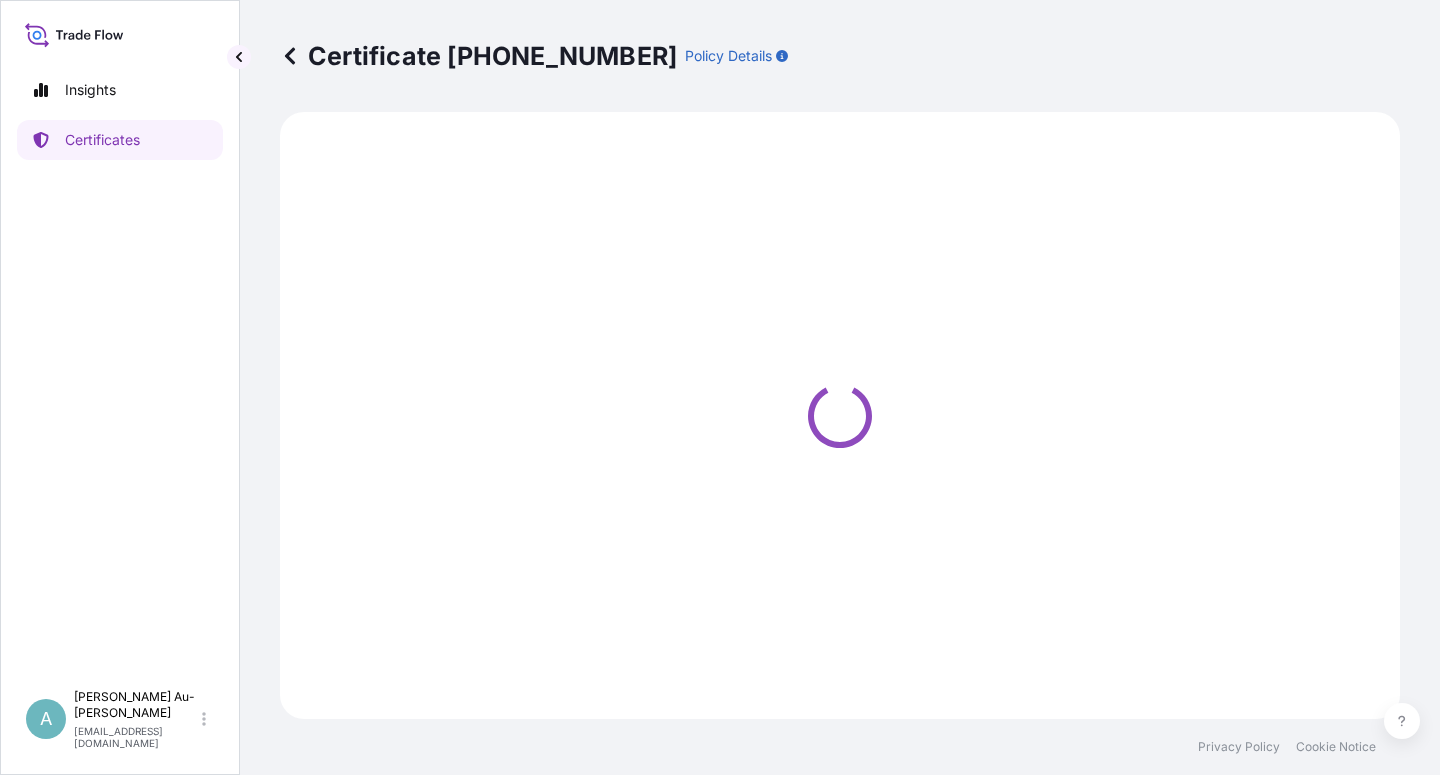 select on "Sea" 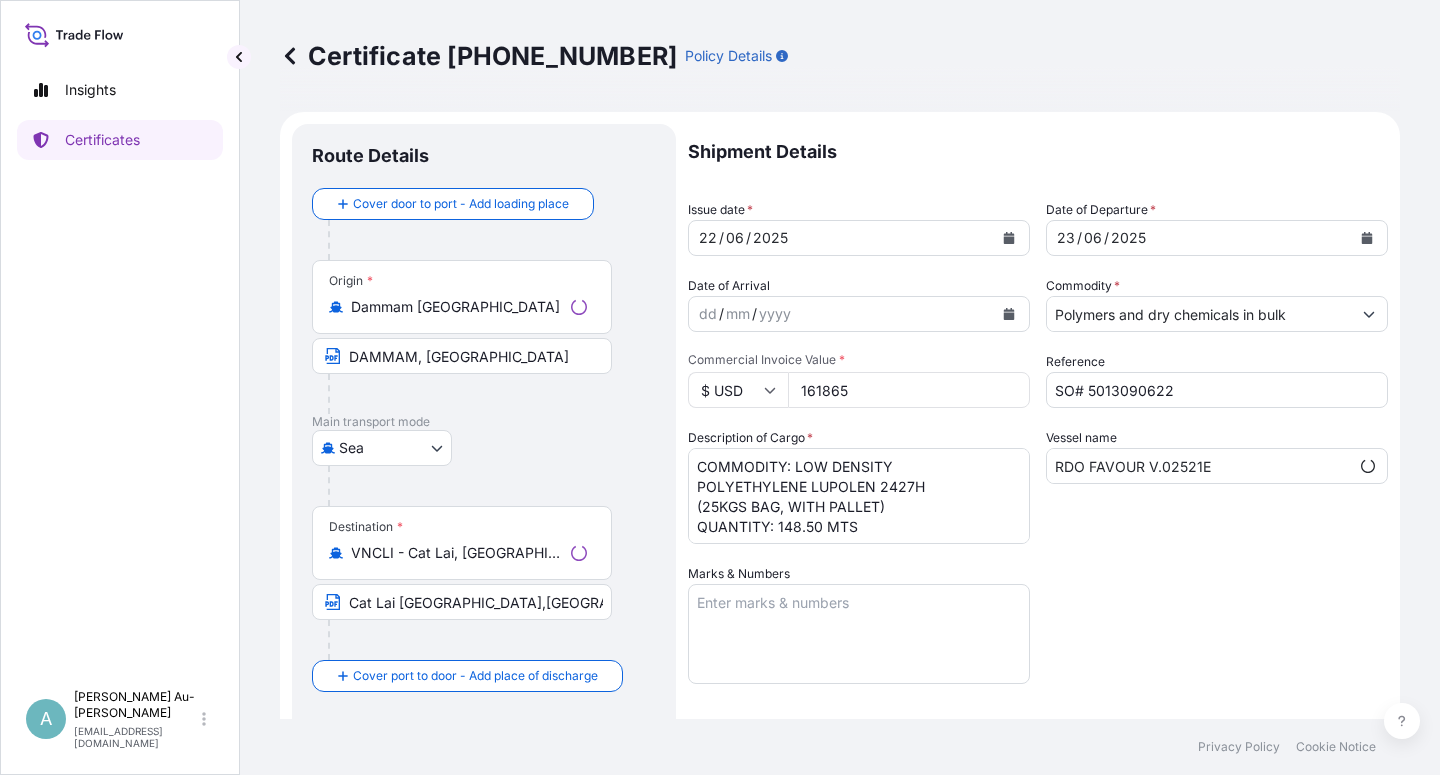 select on "32034" 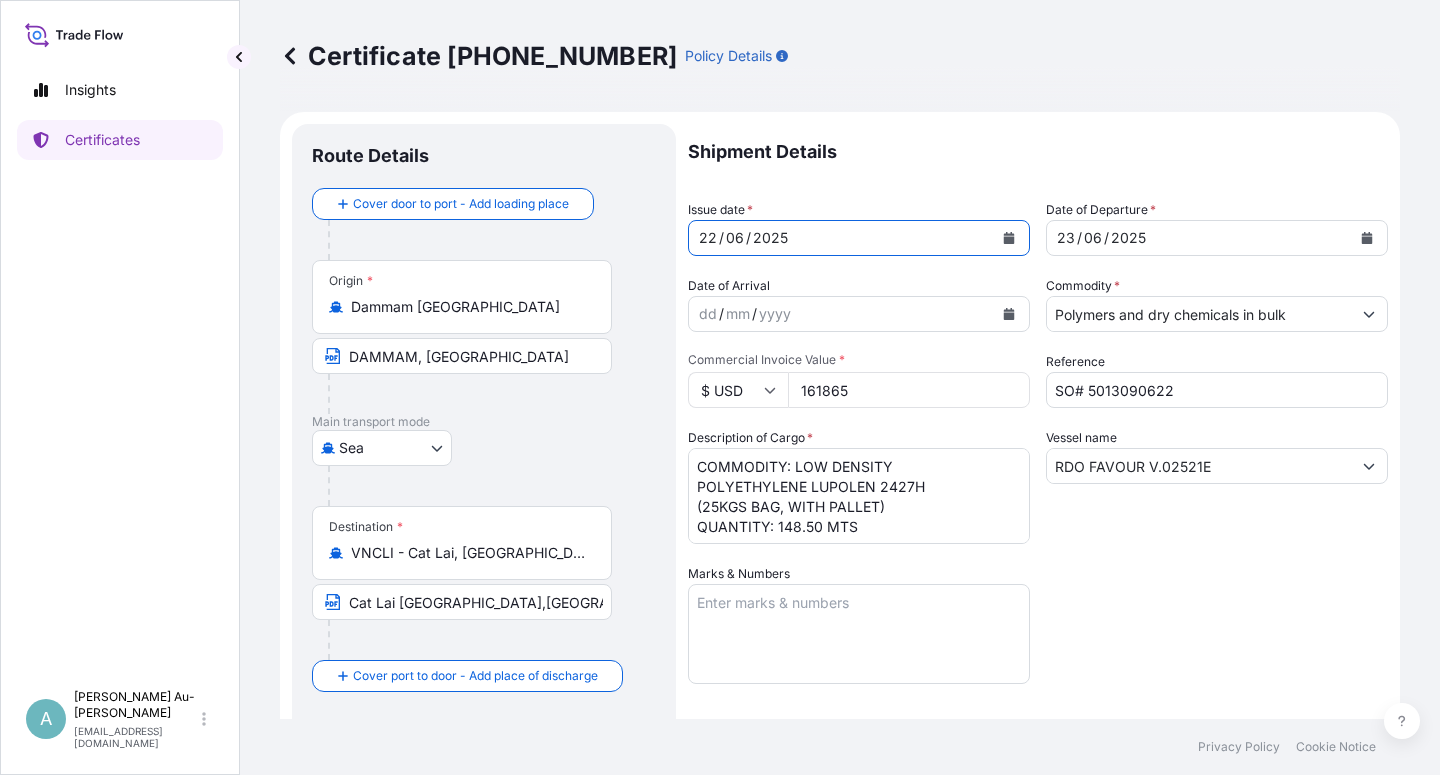 click 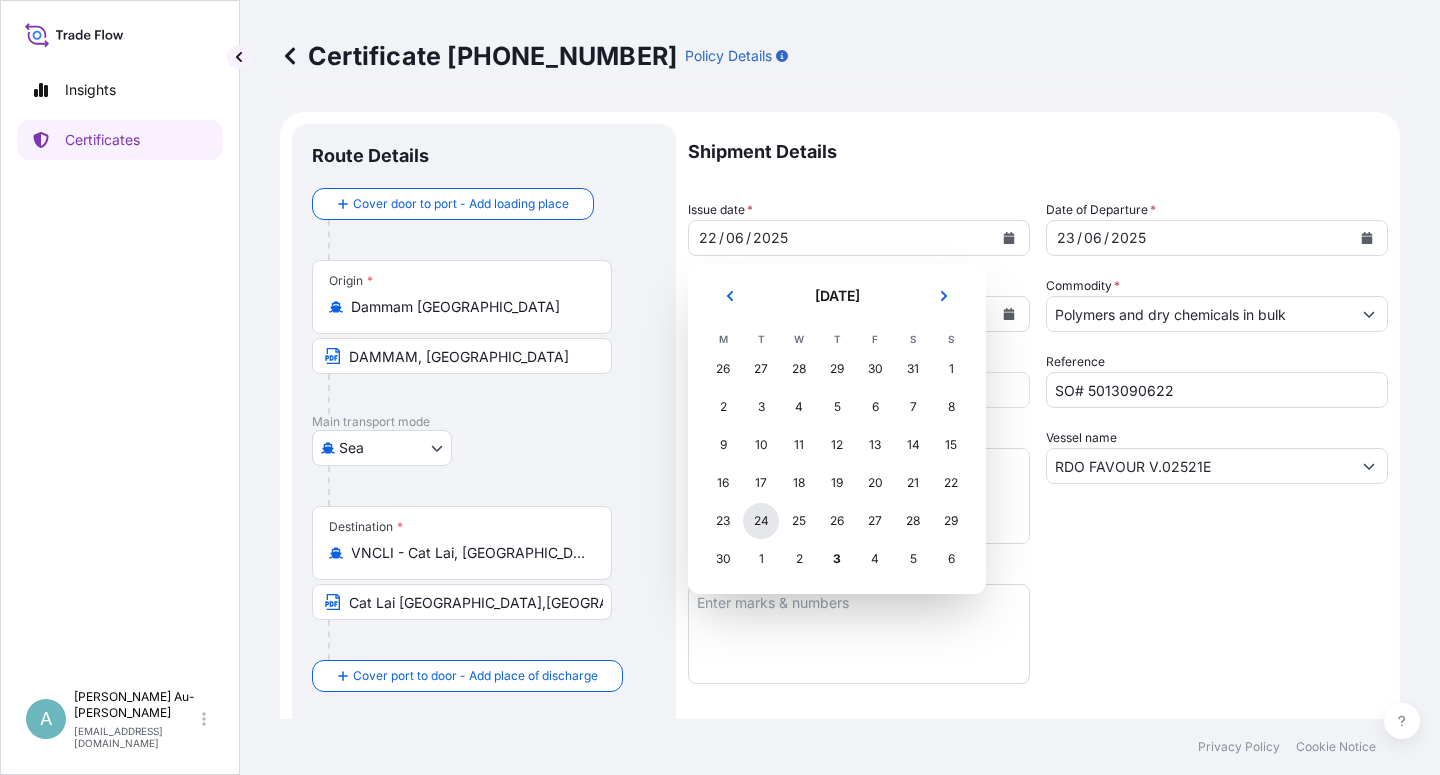 click on "24" at bounding box center [761, 521] 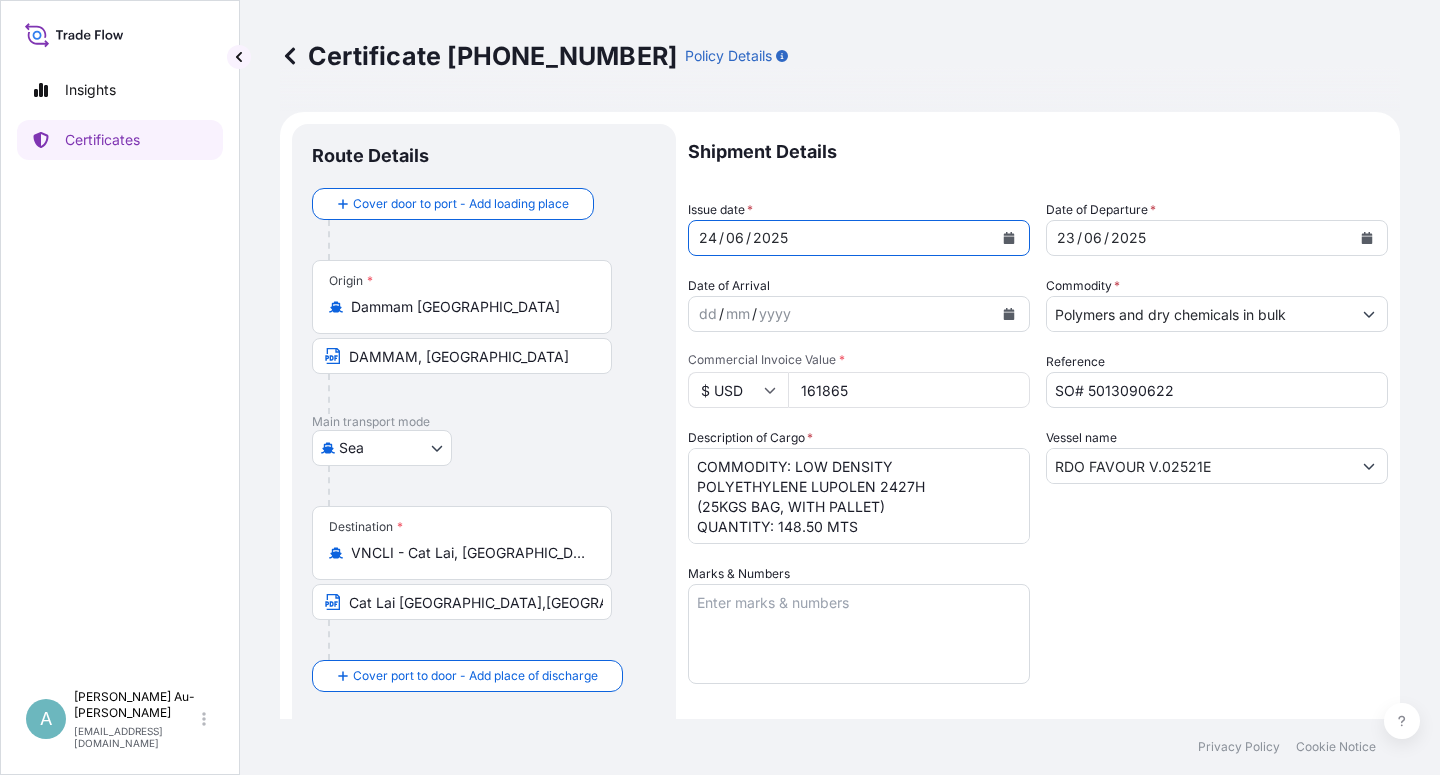 click 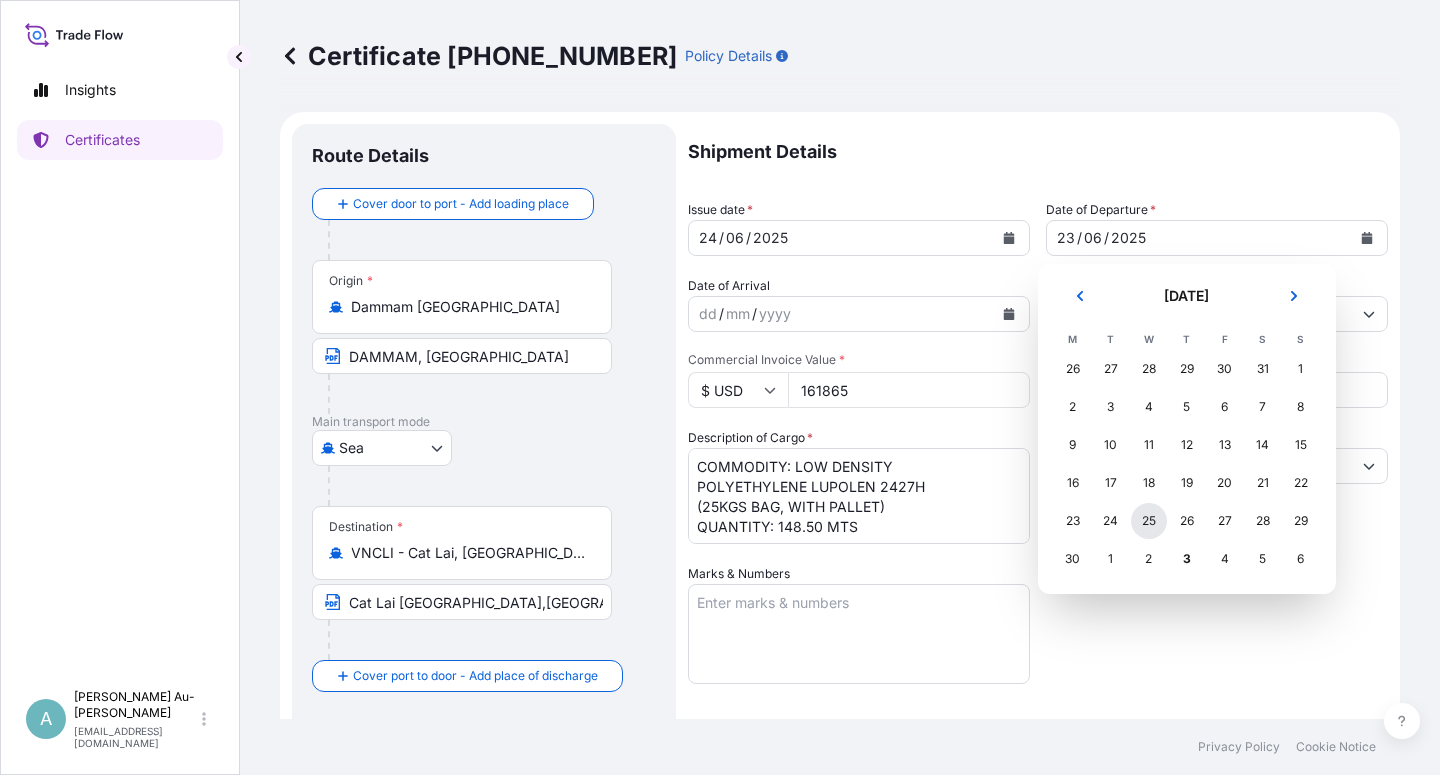 click on "25" at bounding box center (1149, 521) 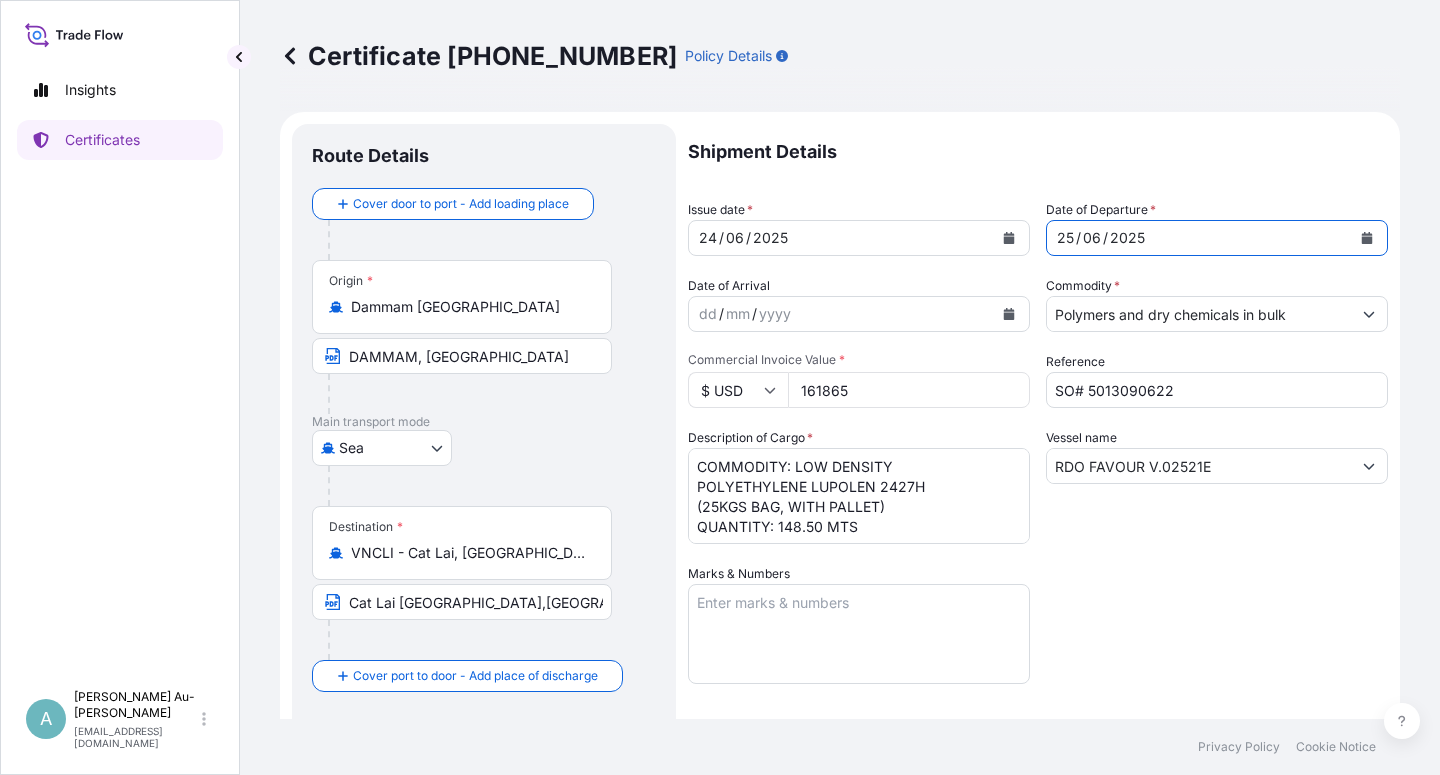 click on "Cat Lai [GEOGRAPHIC_DATA],[GEOGRAPHIC_DATA] via [GEOGRAPHIC_DATA]: [GEOGRAPHIC_DATA], [GEOGRAPHIC_DATA]" at bounding box center (462, 602) 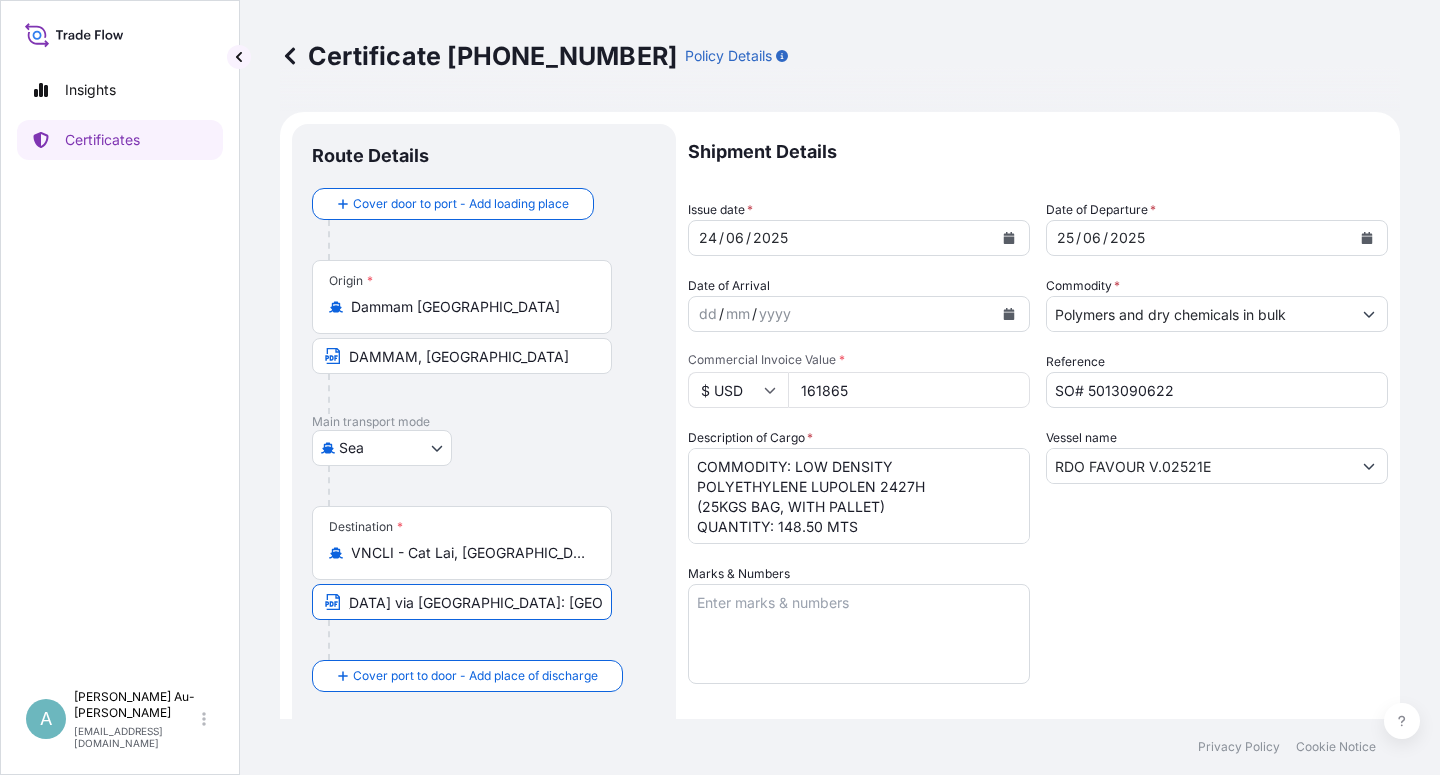 scroll, scrollTop: 0, scrollLeft: 303, axis: horizontal 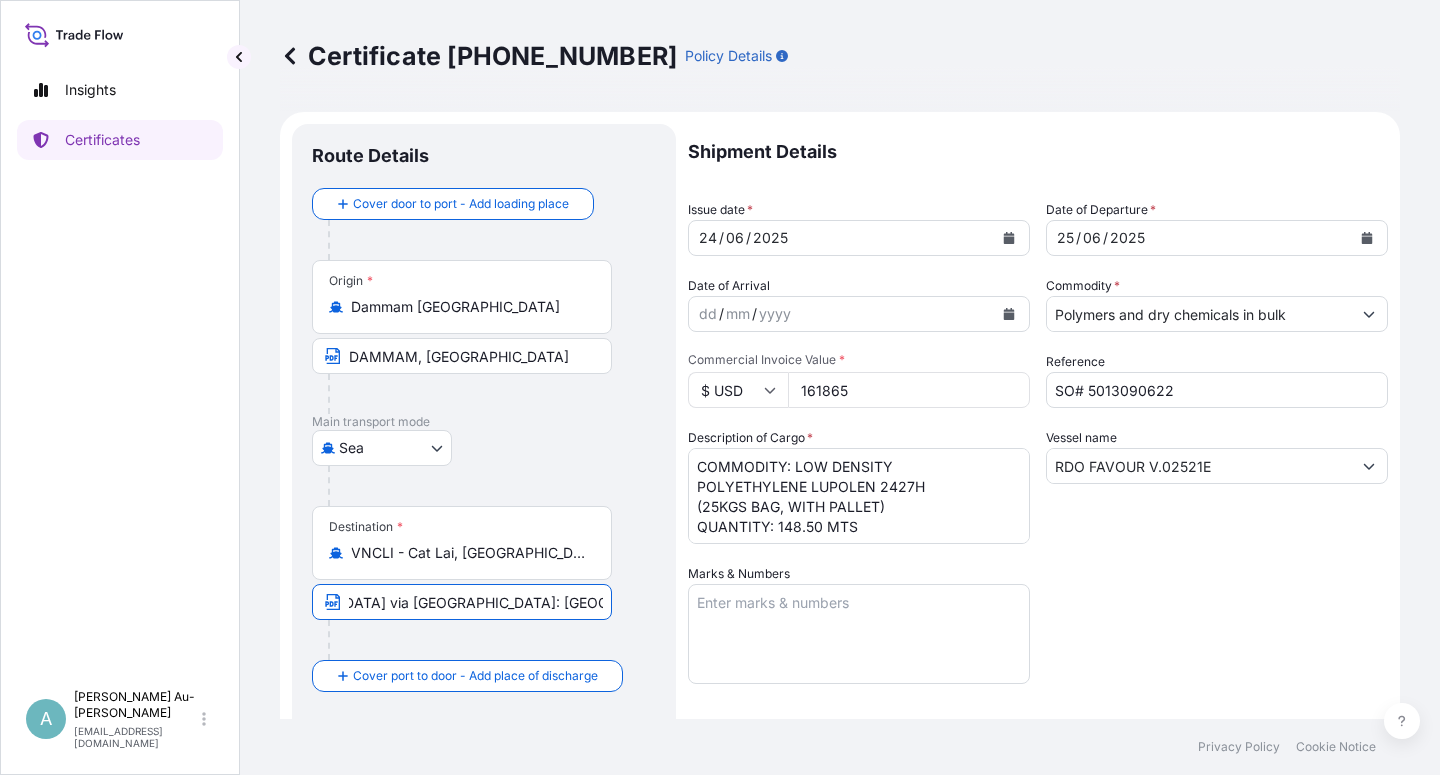click on "Cat Lai [GEOGRAPHIC_DATA],[GEOGRAPHIC_DATA] via [GEOGRAPHIC_DATA]: [GEOGRAPHIC_DATA], [GEOGRAPHIC_DATA]" at bounding box center (462, 602) 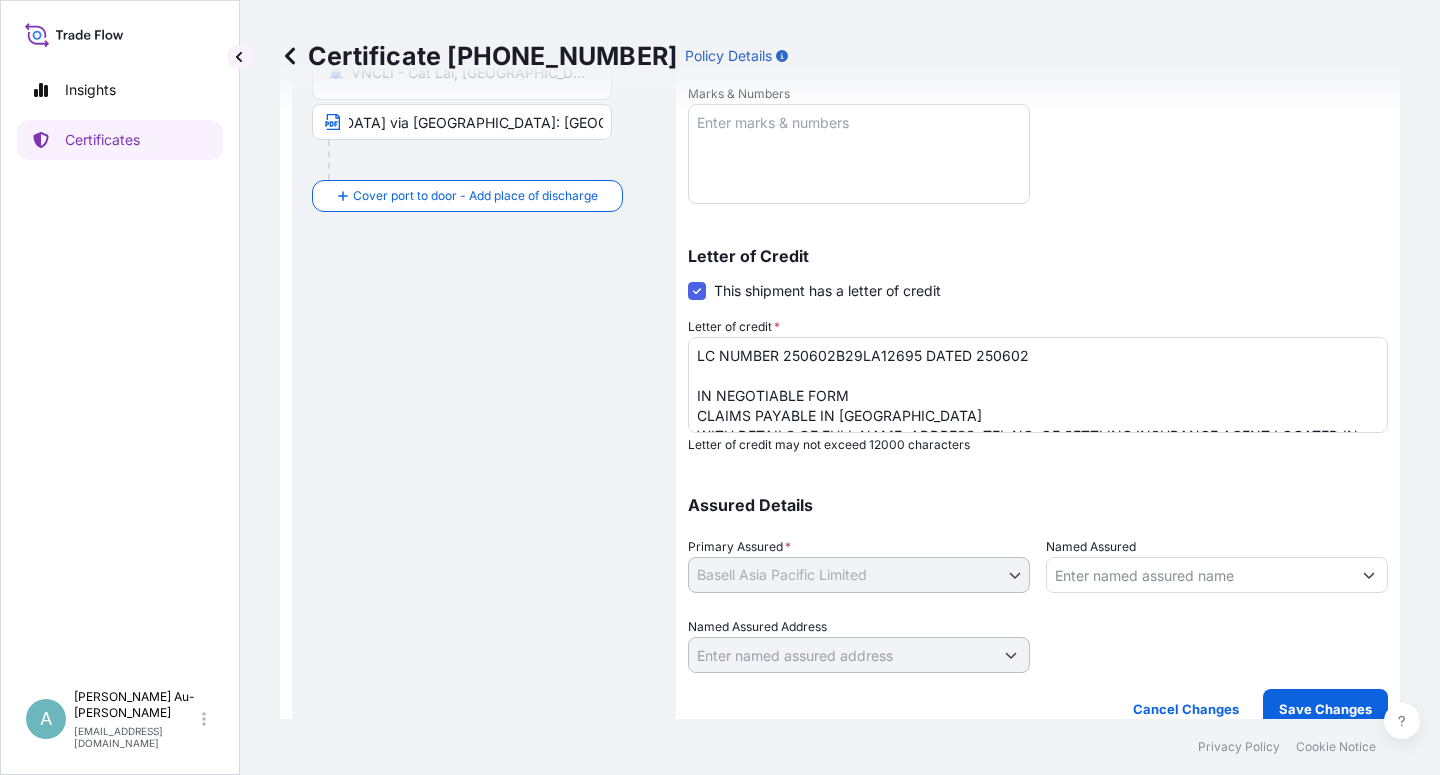 scroll, scrollTop: 490, scrollLeft: 0, axis: vertical 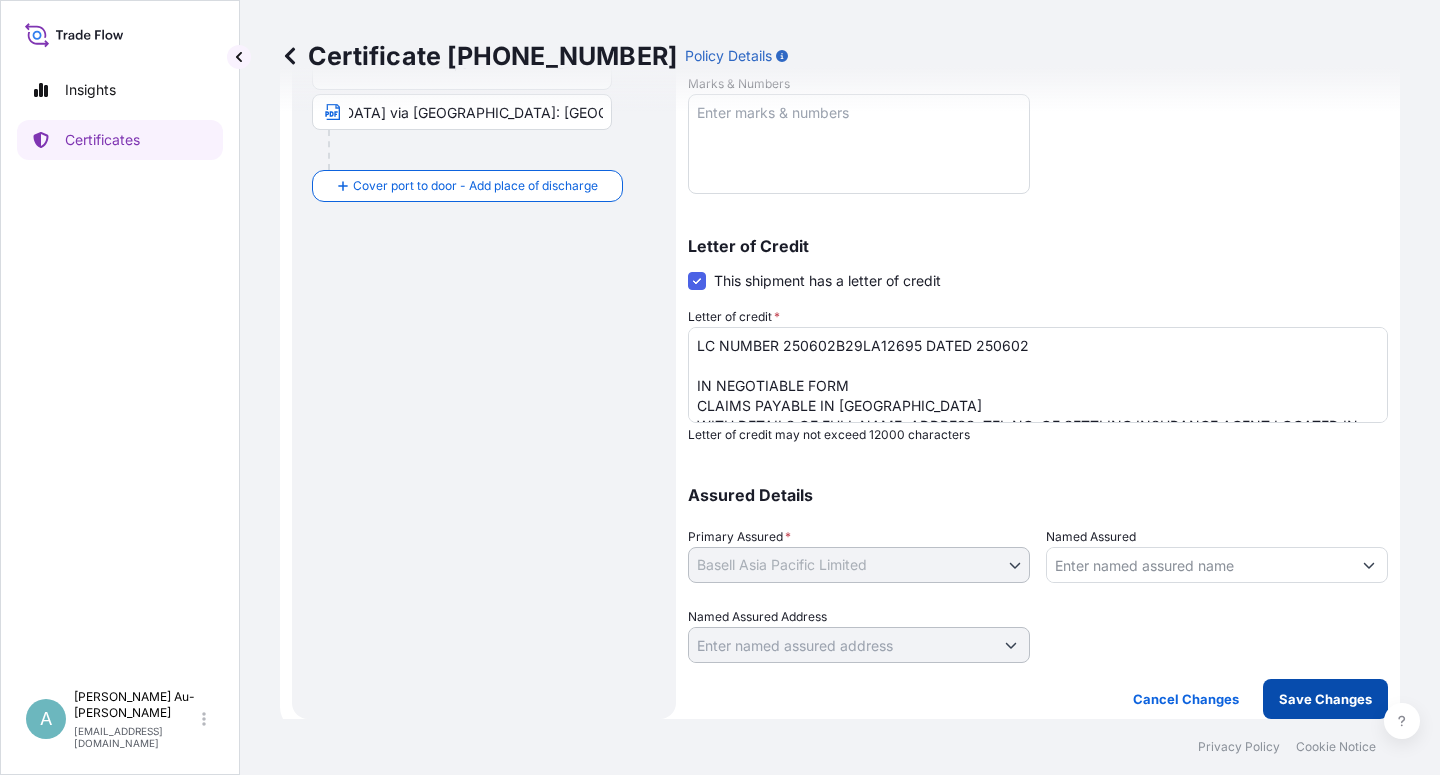 click on "Save Changes" at bounding box center [1325, 699] 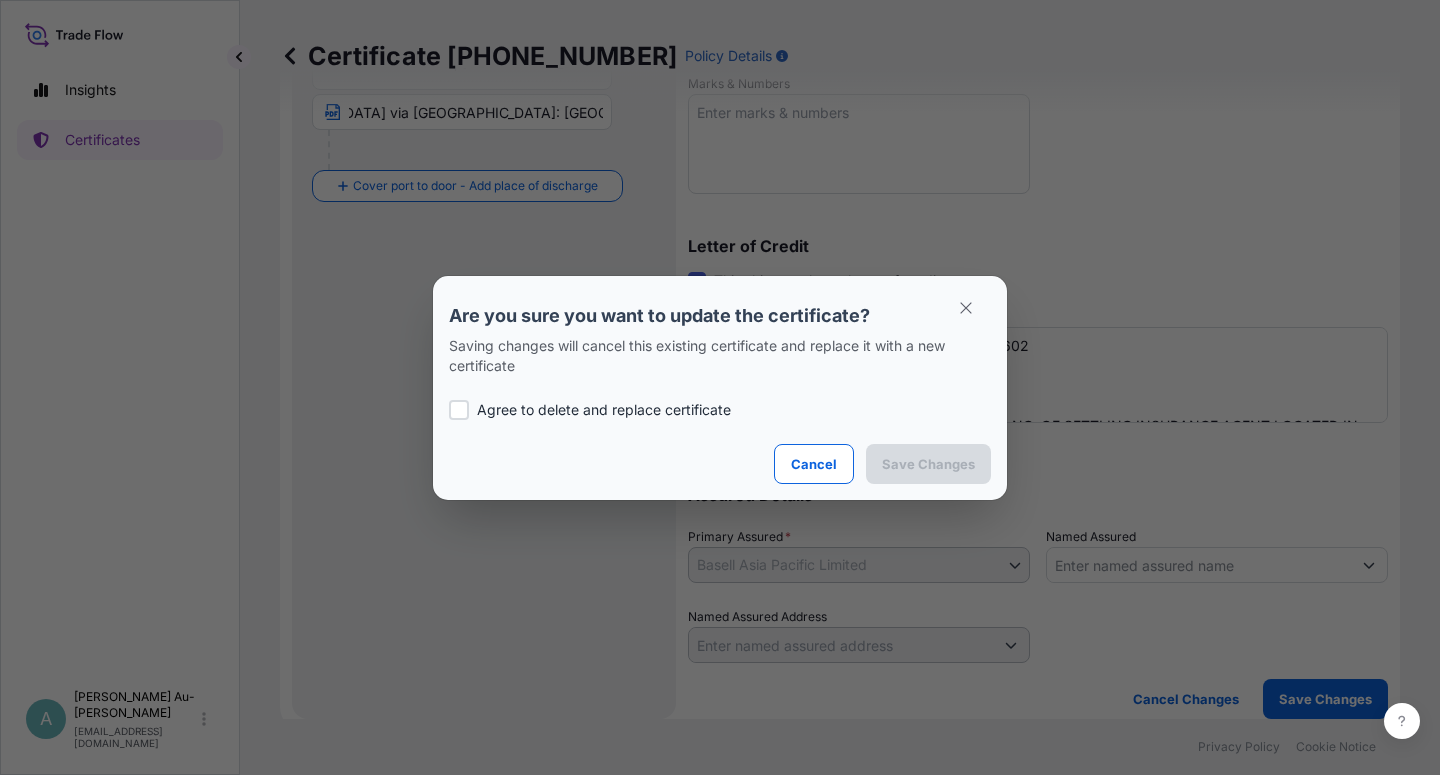 click on "Agree to delete and replace certificate" at bounding box center [604, 410] 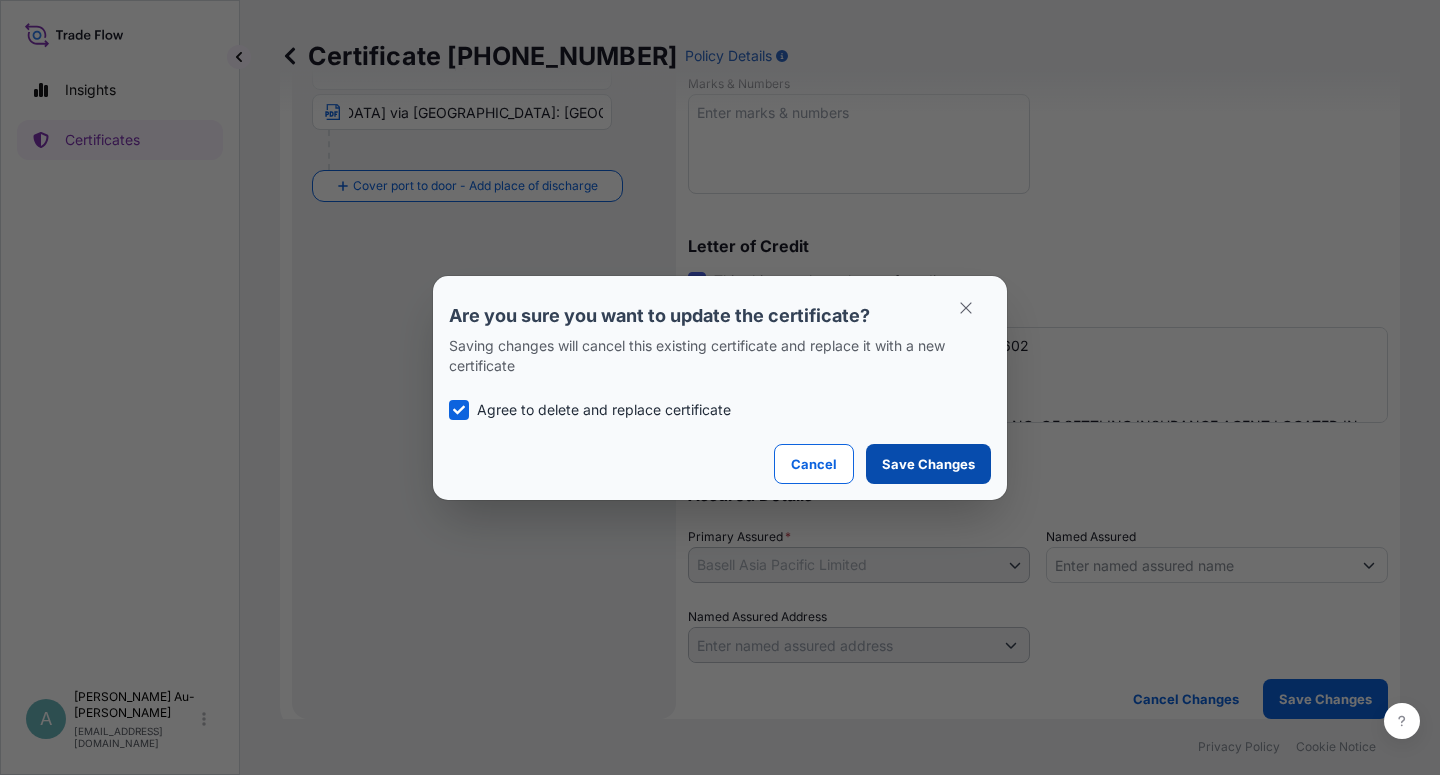click on "Save Changes" at bounding box center [928, 464] 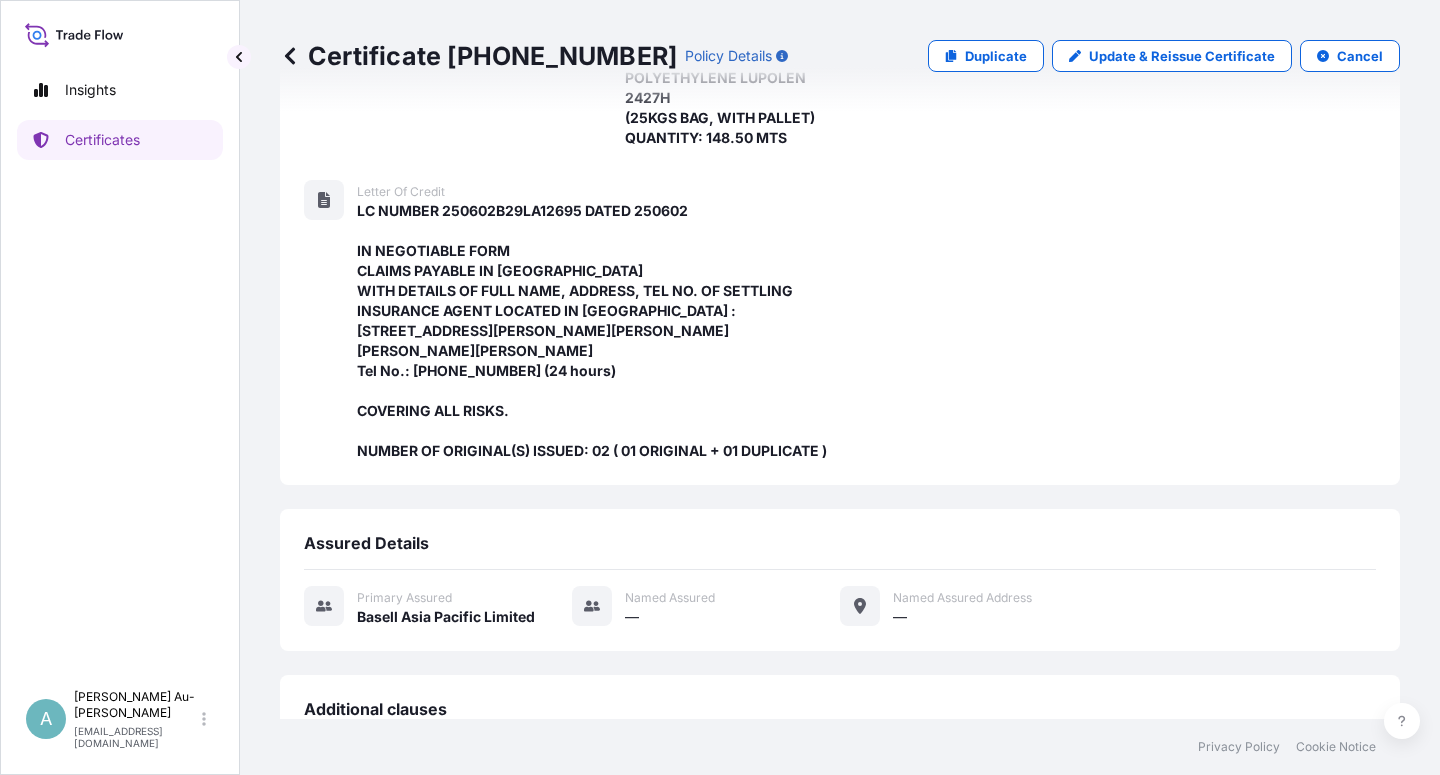 scroll, scrollTop: 734, scrollLeft: 0, axis: vertical 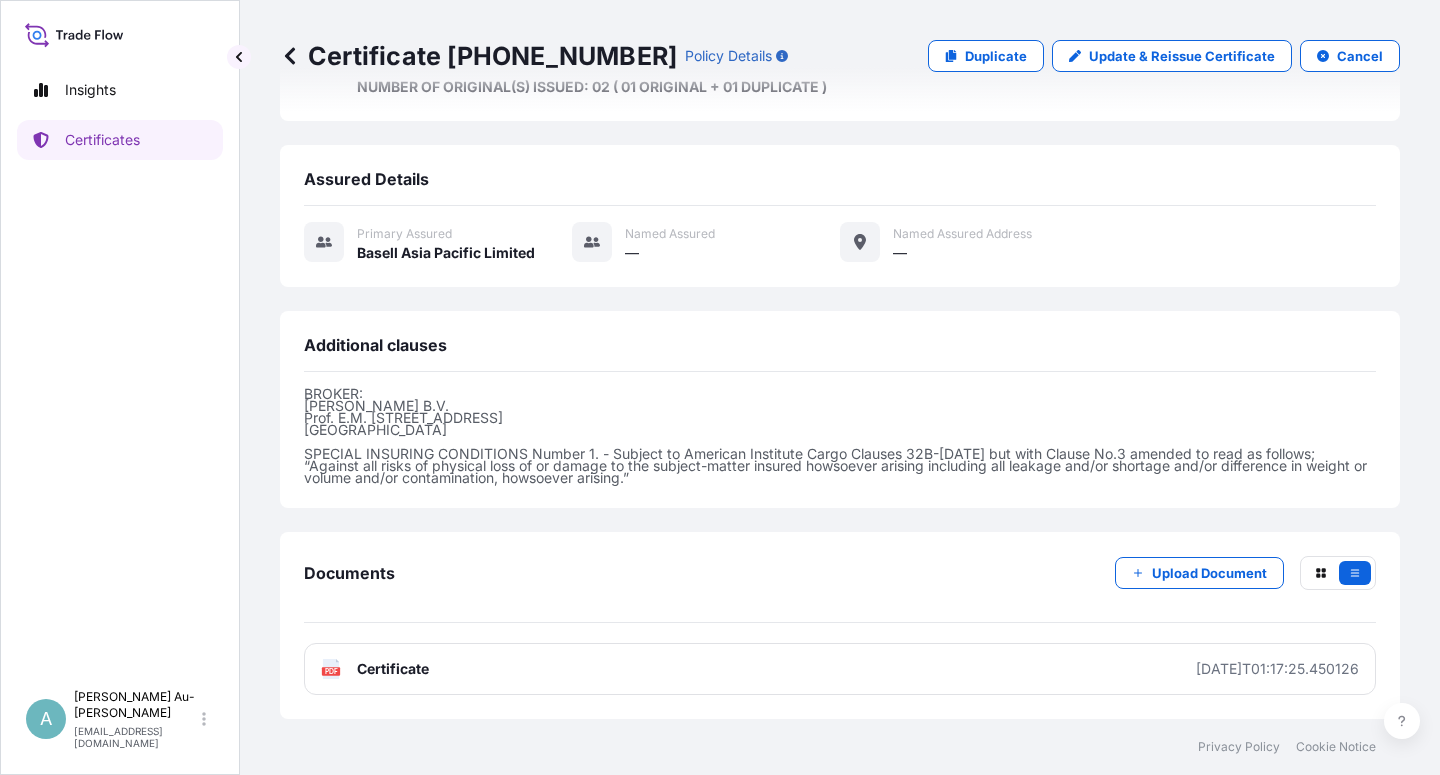 click on "Certificate" at bounding box center [393, 669] 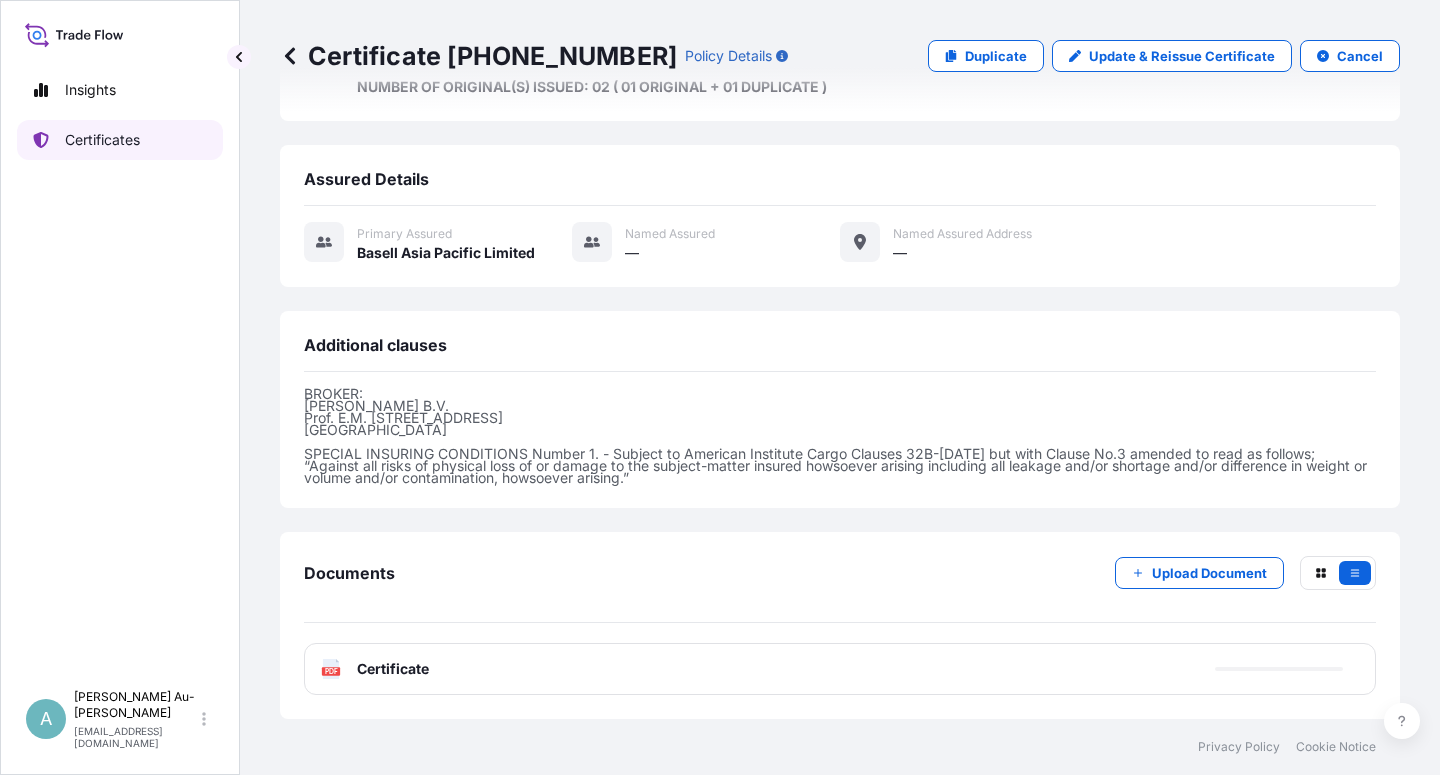 click on "Certificates" at bounding box center (102, 140) 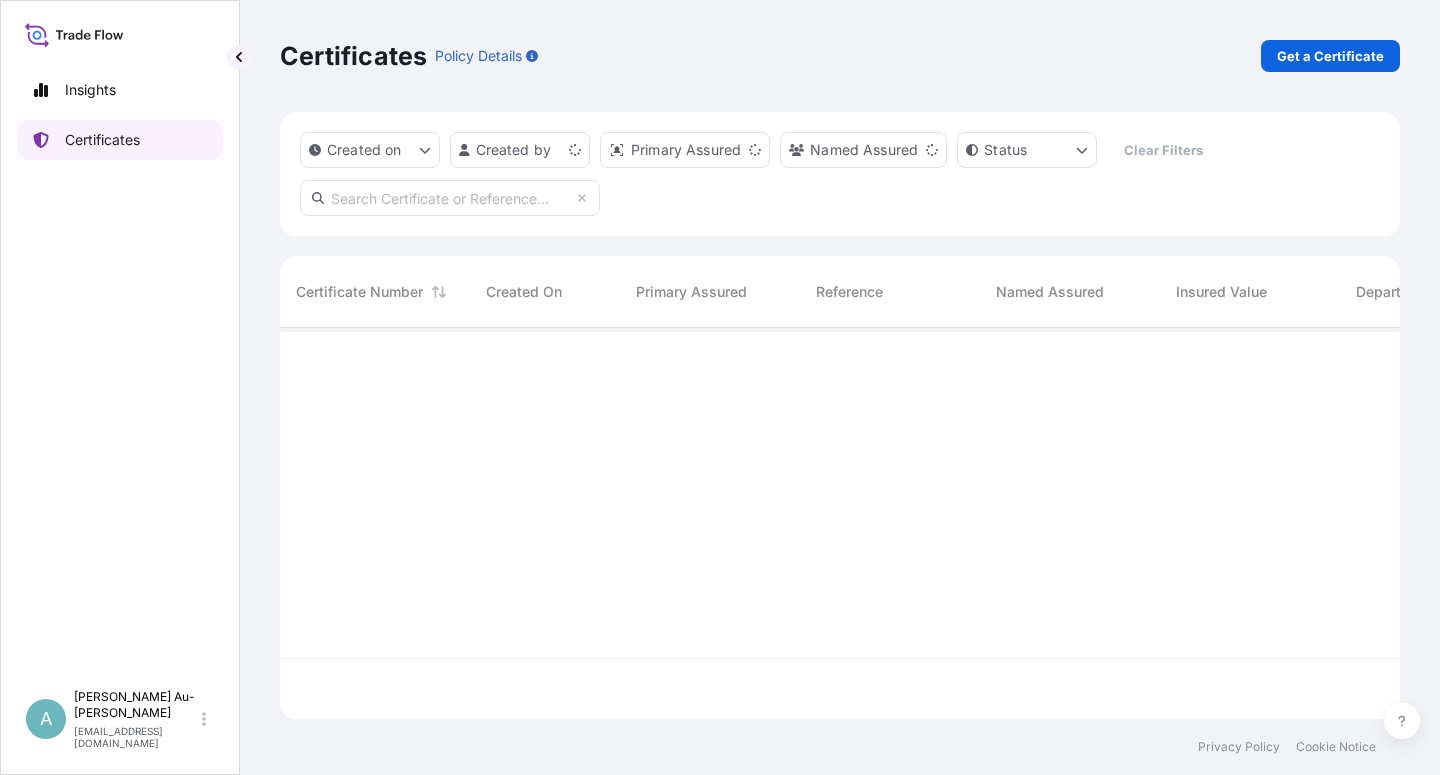 scroll, scrollTop: 0, scrollLeft: 0, axis: both 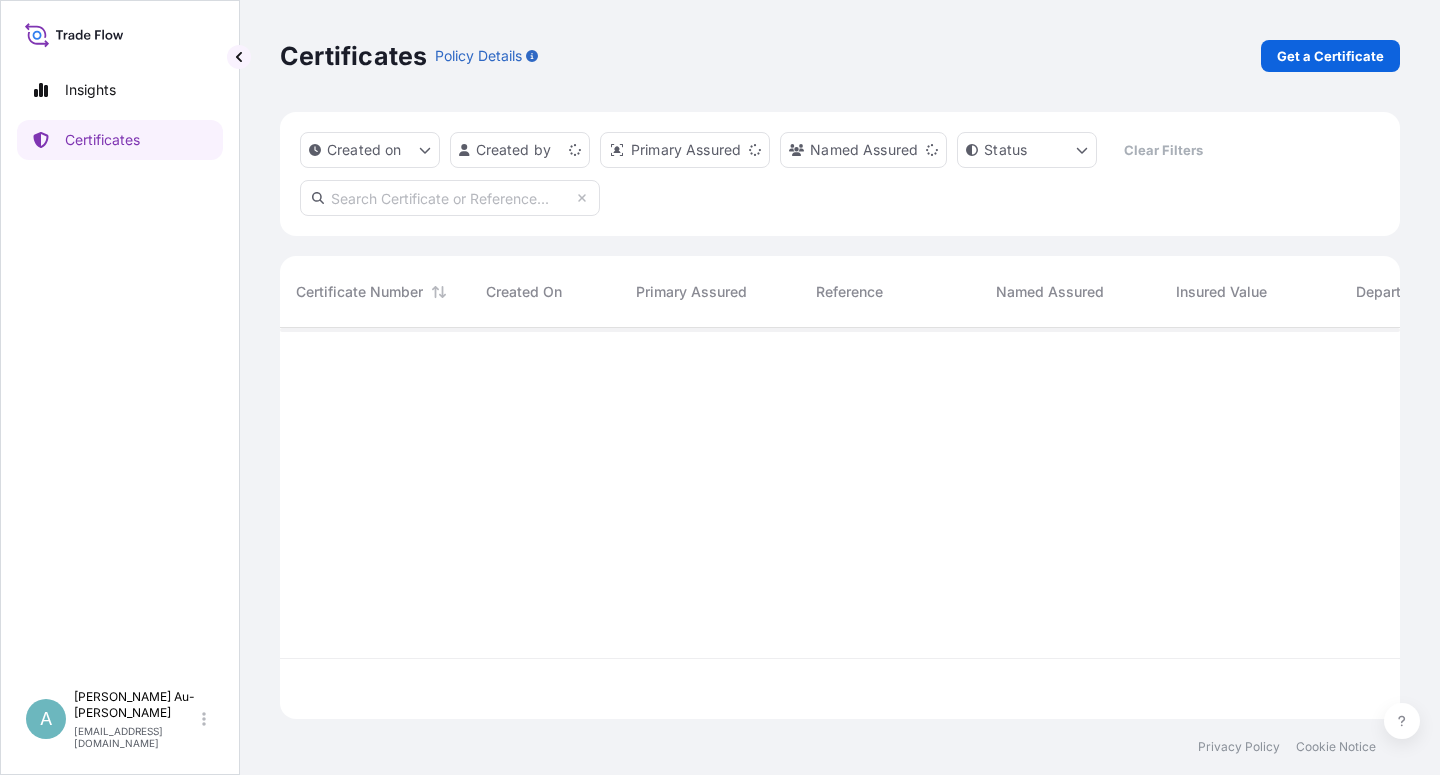 click at bounding box center [450, 198] 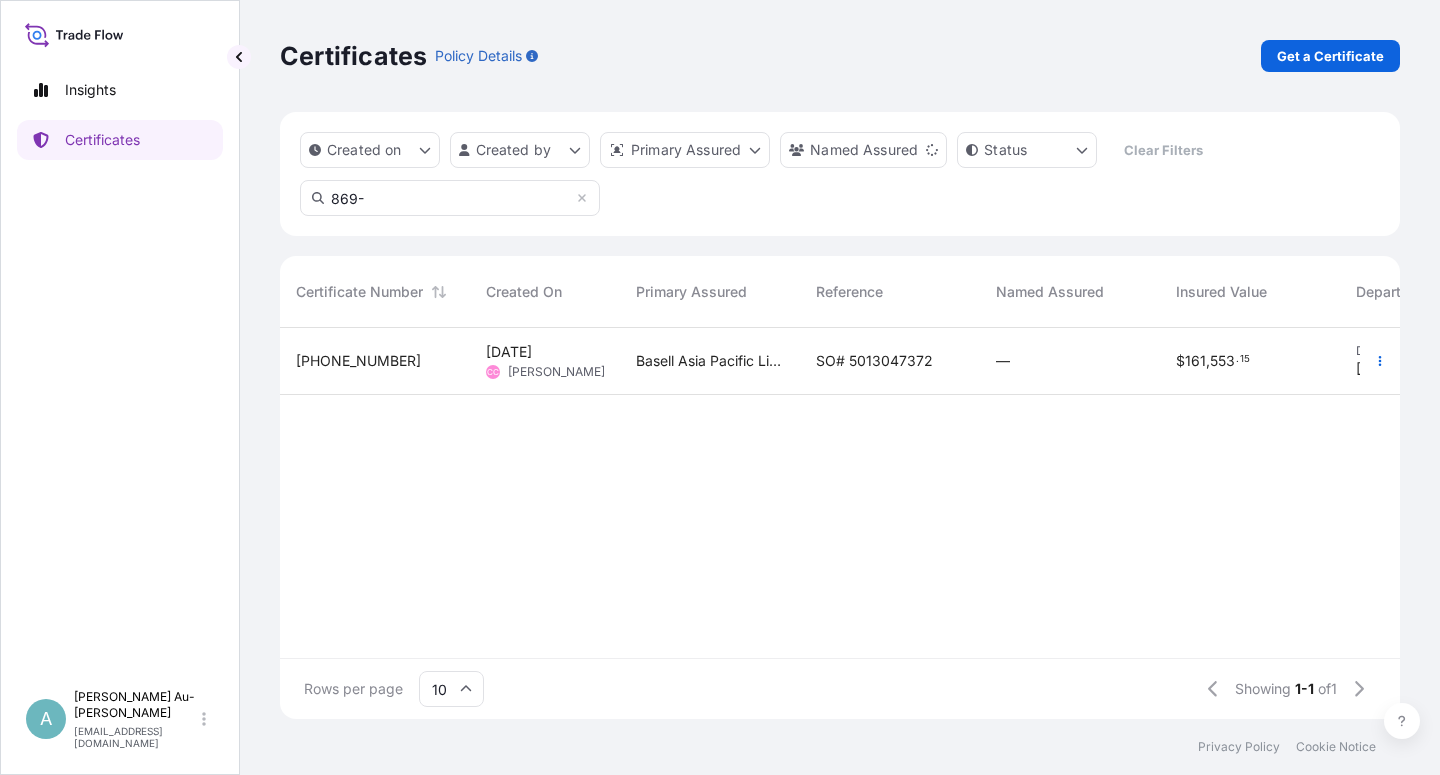 type on "869-" 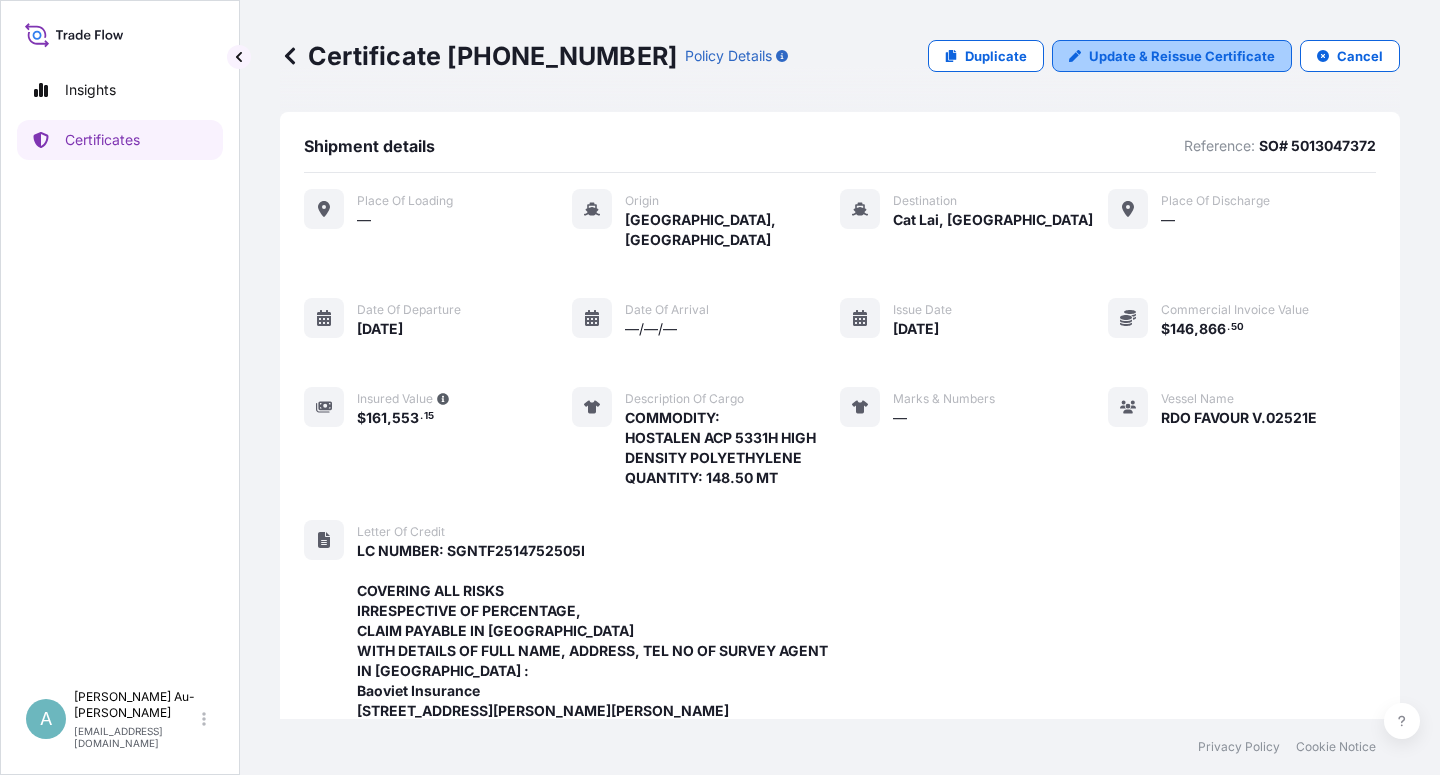 click on "Update & Reissue Certificate" at bounding box center (1182, 56) 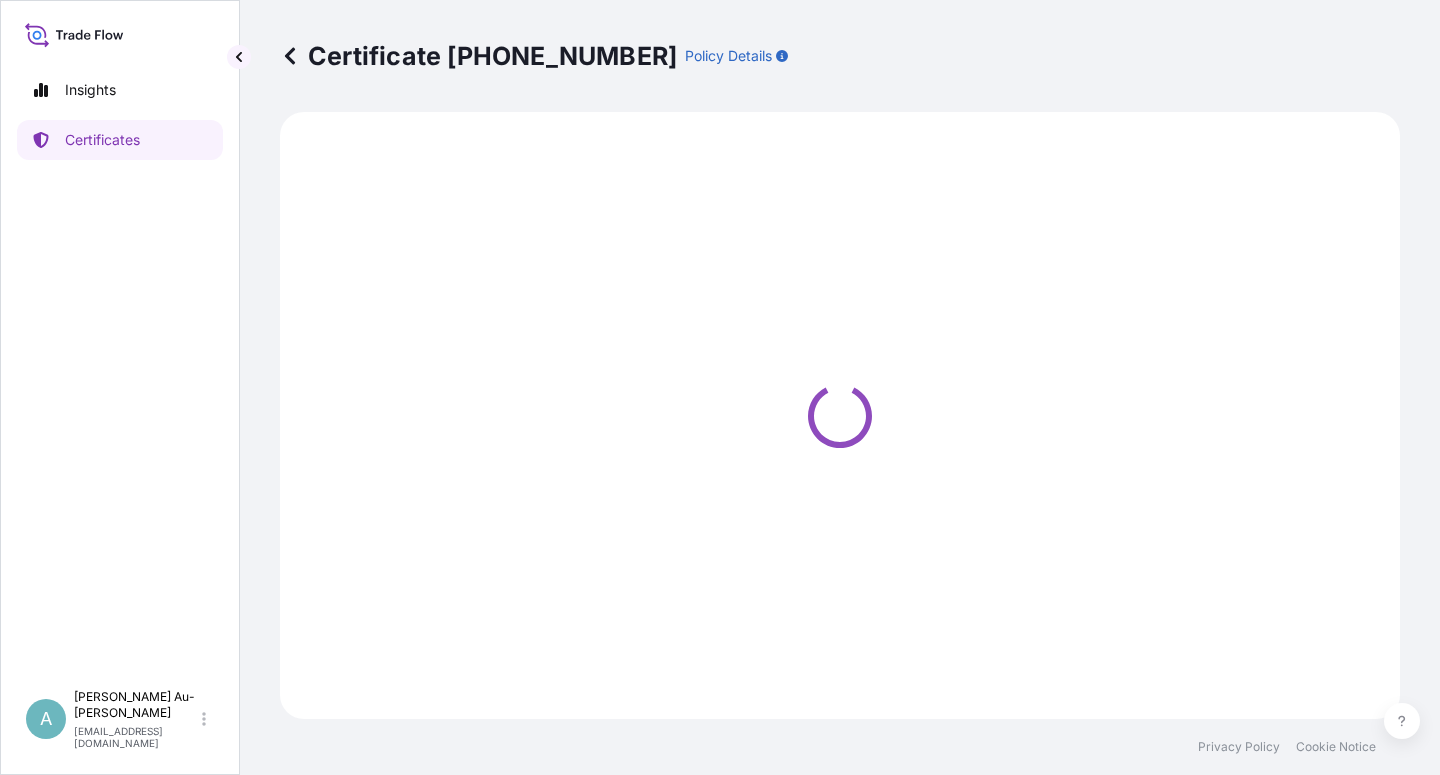 select on "Sea" 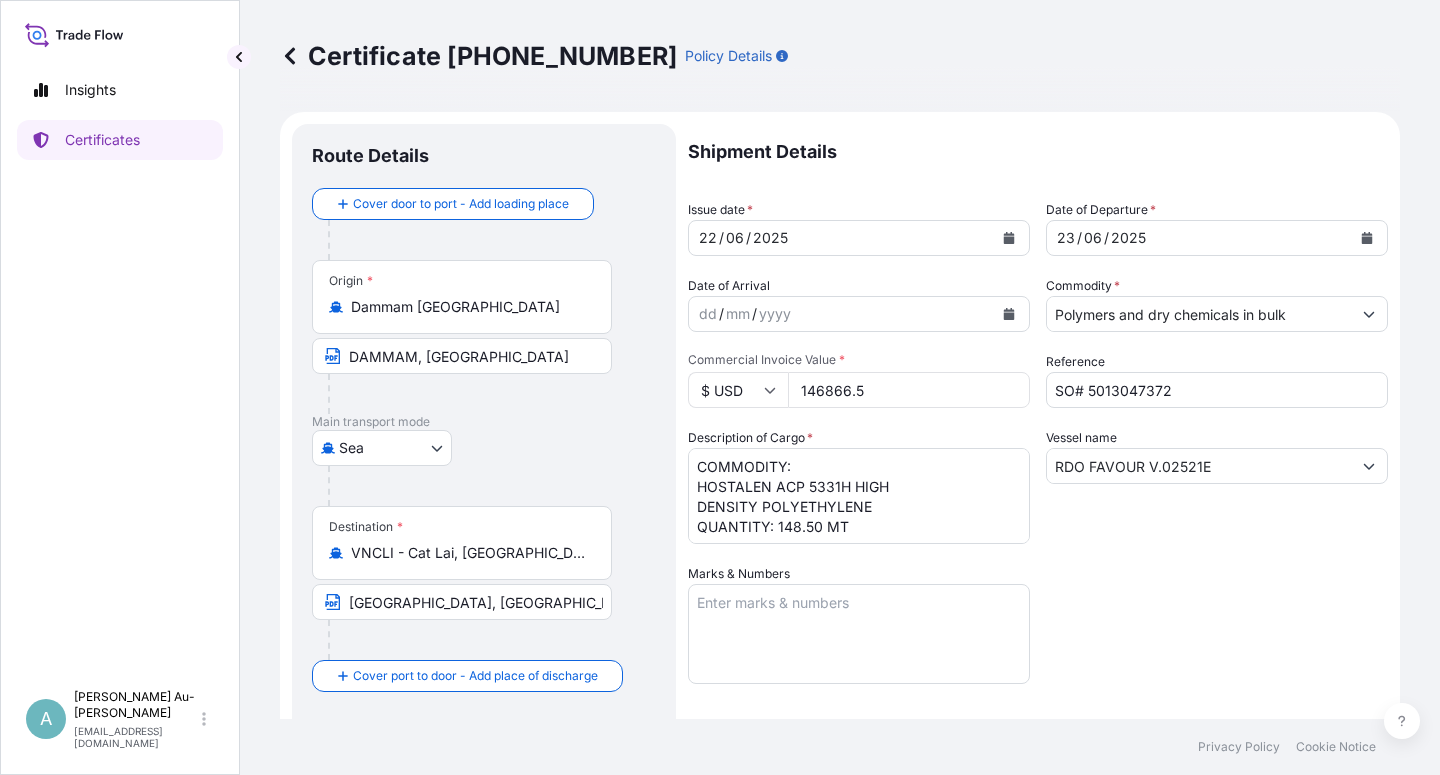 select on "32034" 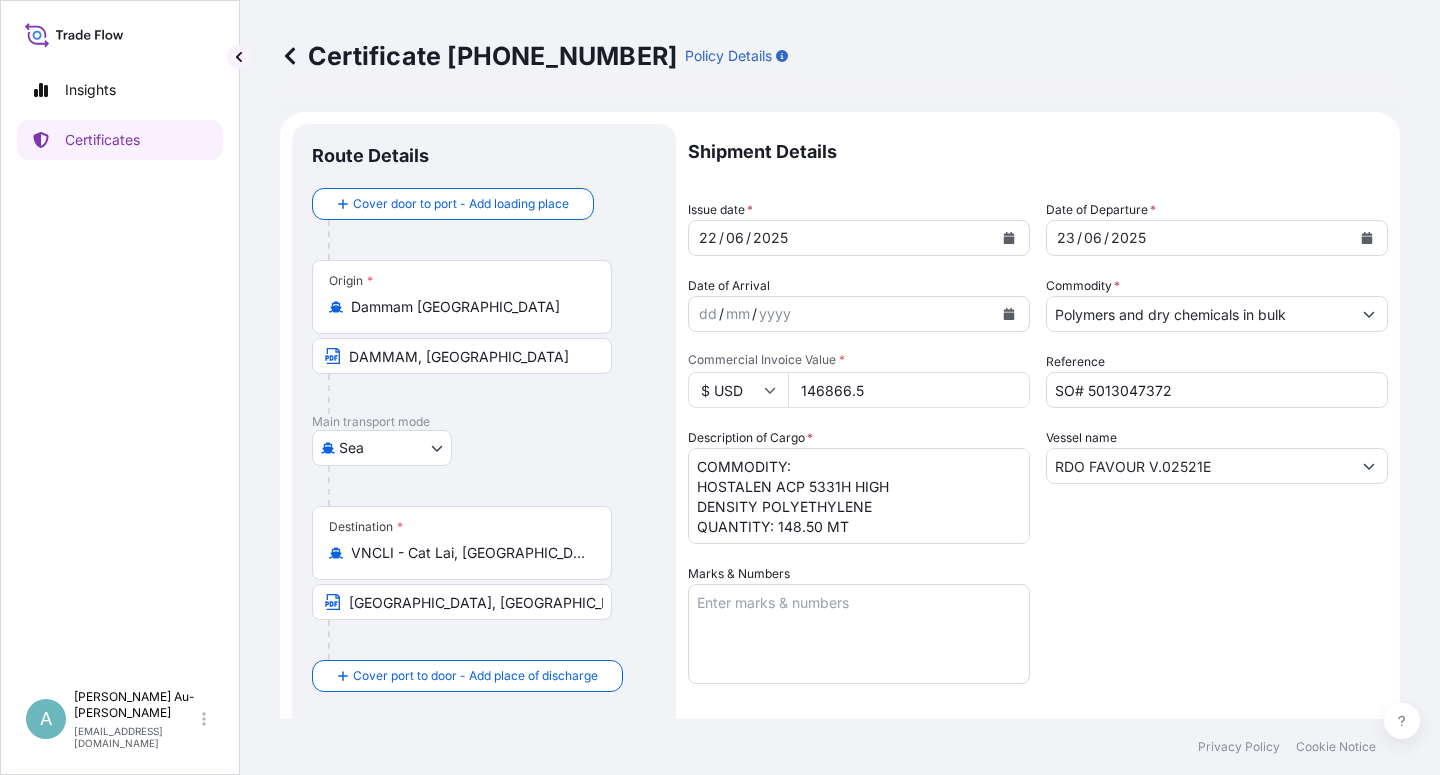 click 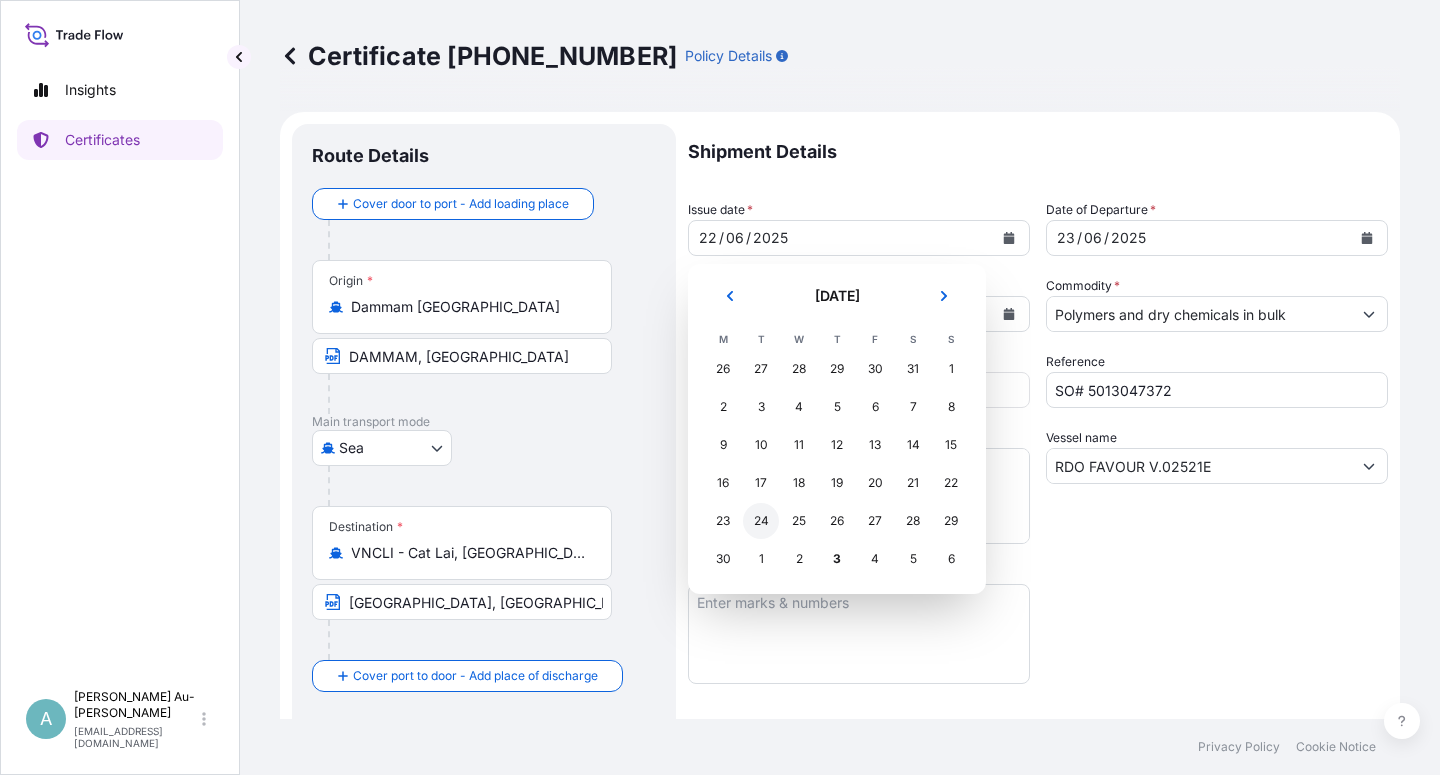 click on "24" at bounding box center [761, 521] 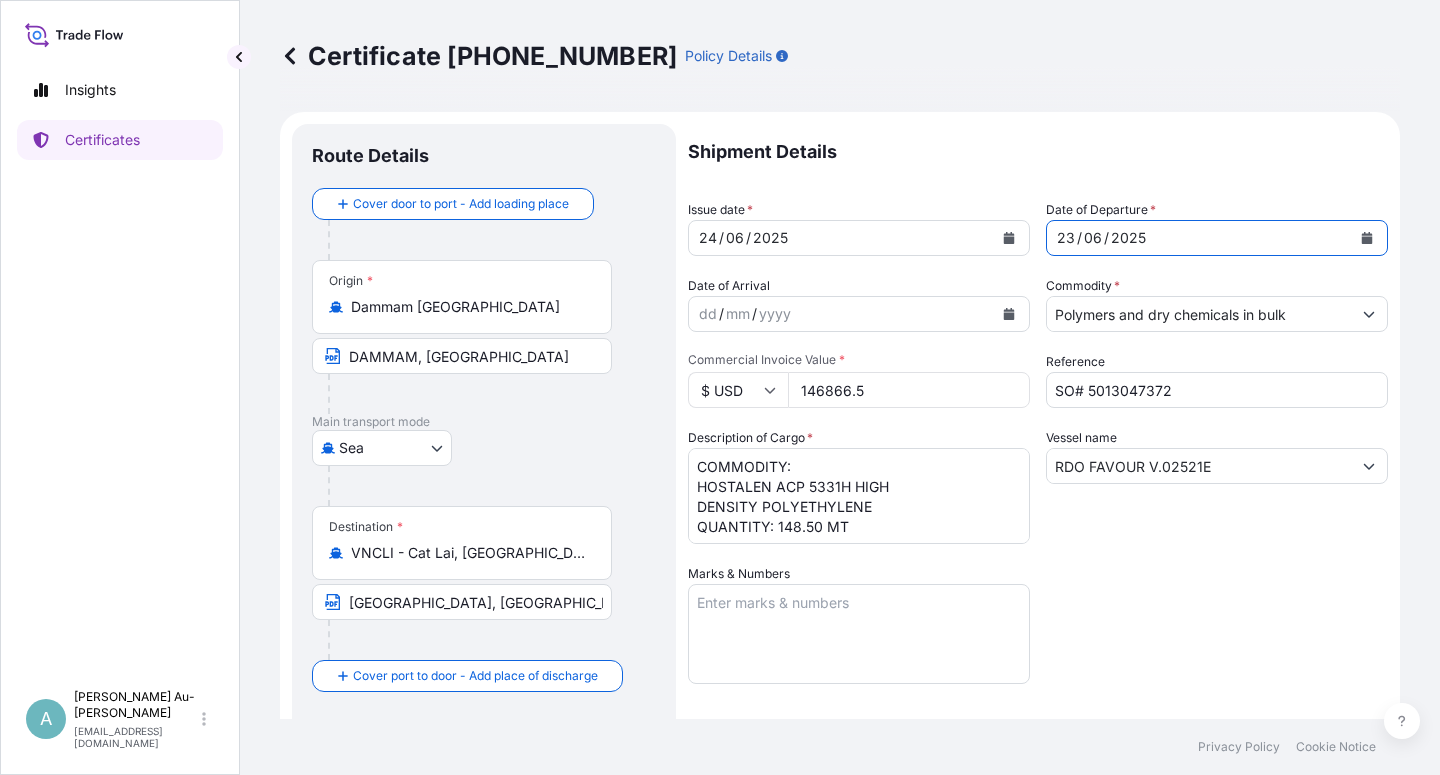 click at bounding box center [1367, 238] 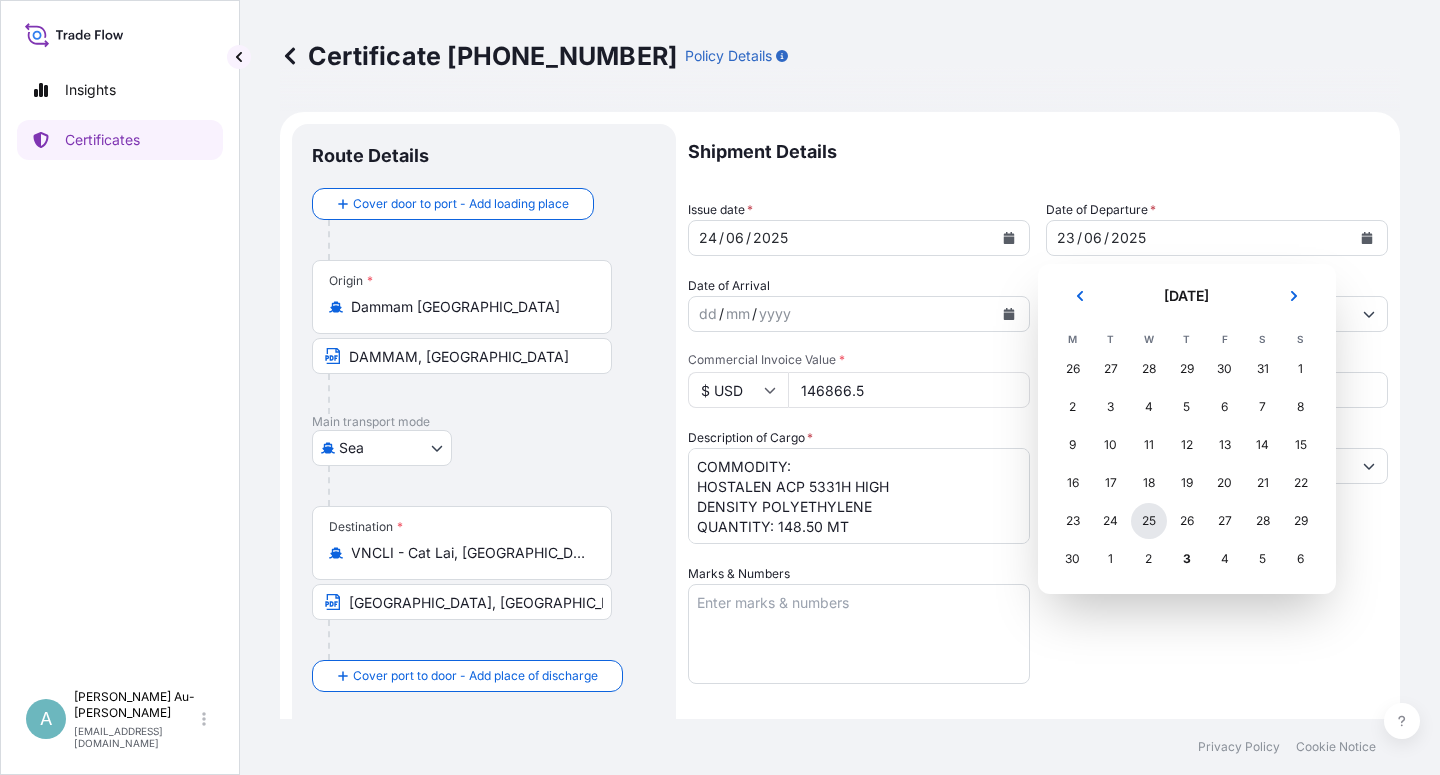 click on "25" at bounding box center (1149, 521) 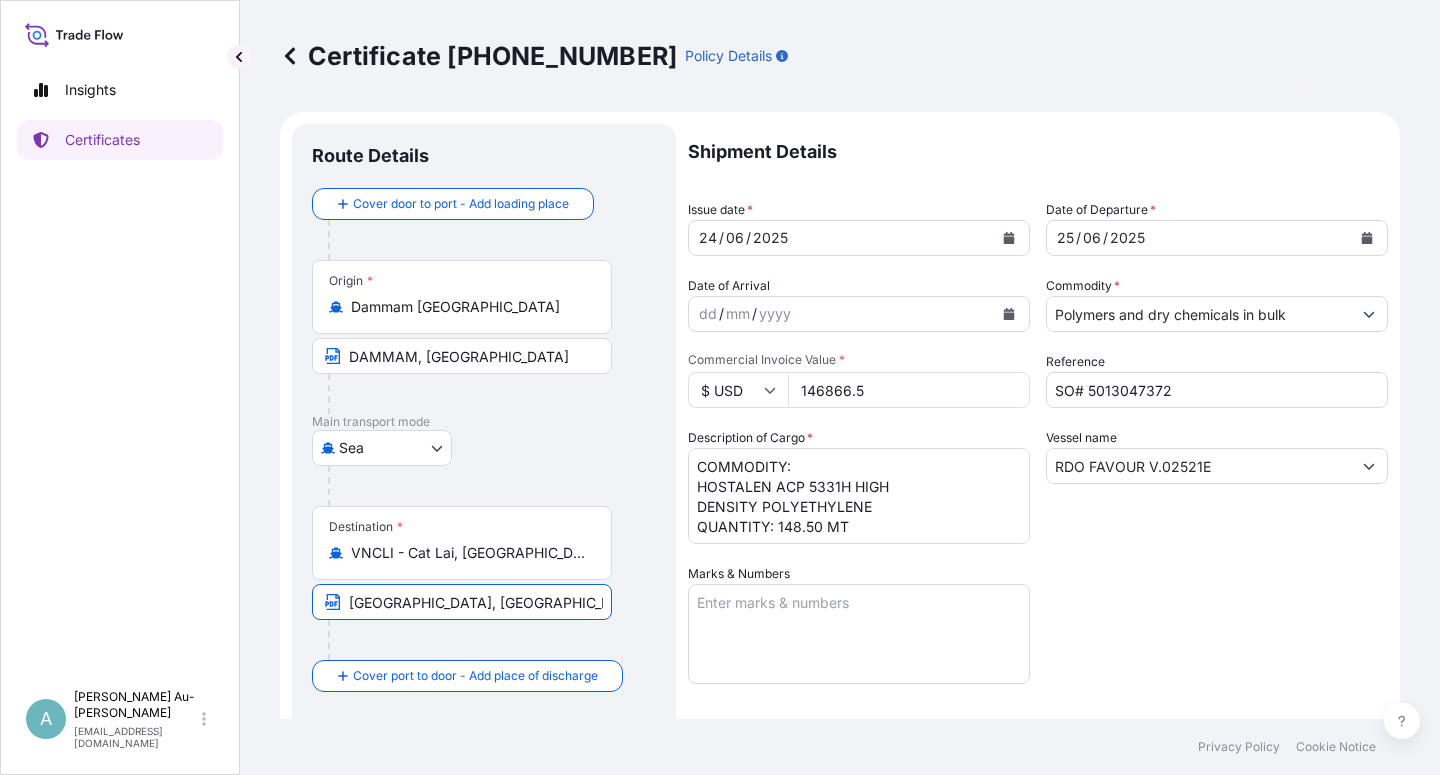 click on "[GEOGRAPHIC_DATA], [GEOGRAPHIC_DATA]; PLACE OF DELIVERY: [GEOGRAPHIC_DATA], [GEOGRAPHIC_DATA]" at bounding box center [462, 602] 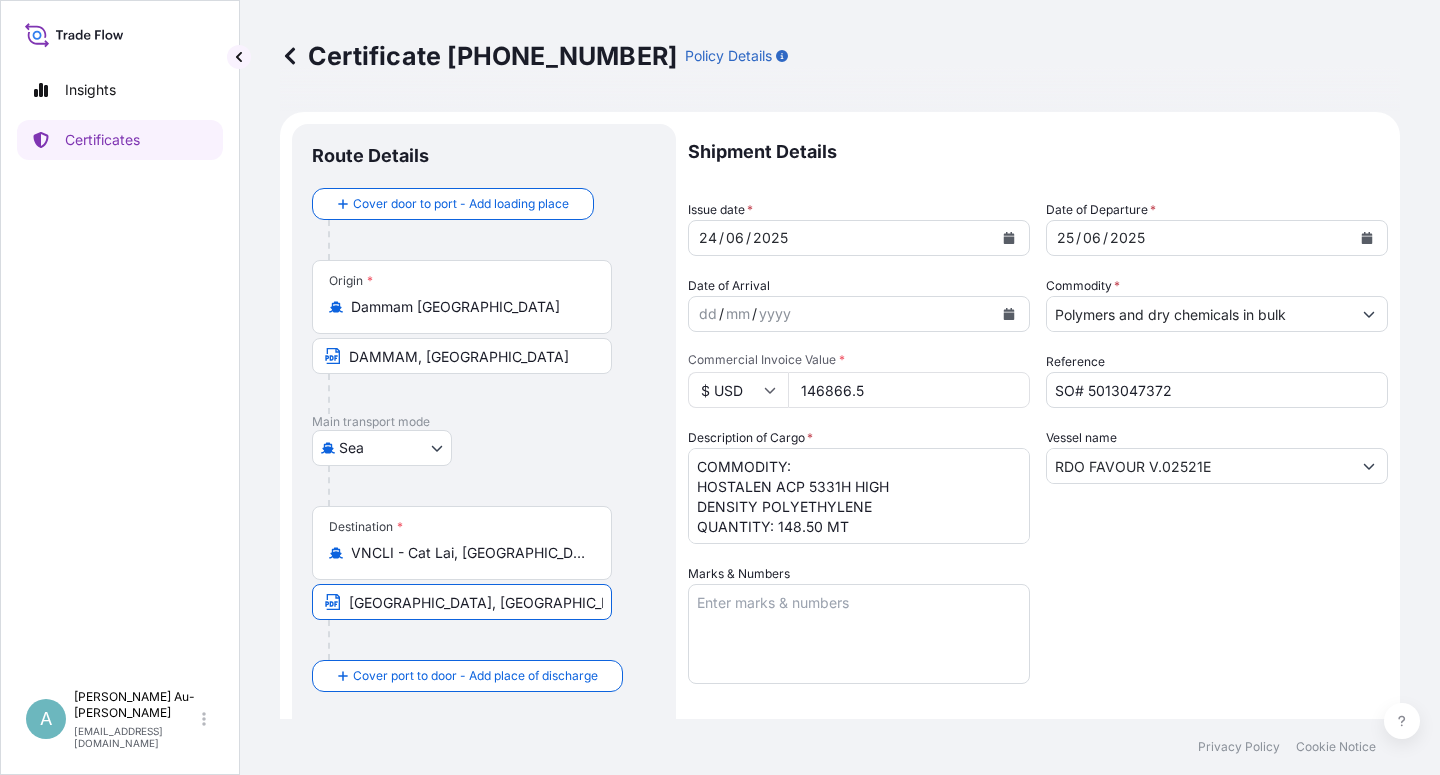 drag, startPoint x: 513, startPoint y: 604, endPoint x: 514, endPoint y: 638, distance: 34.0147 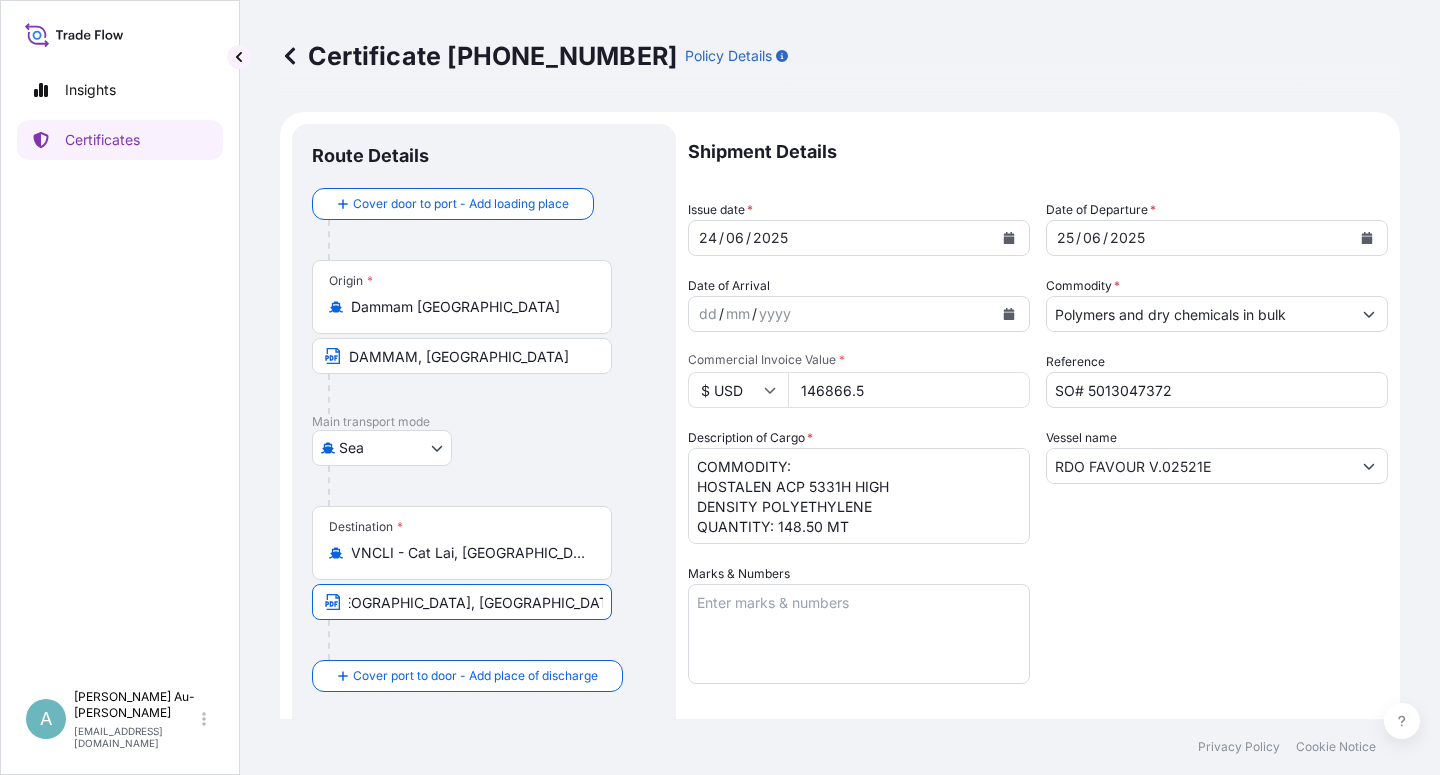 scroll, scrollTop: 0, scrollLeft: 0, axis: both 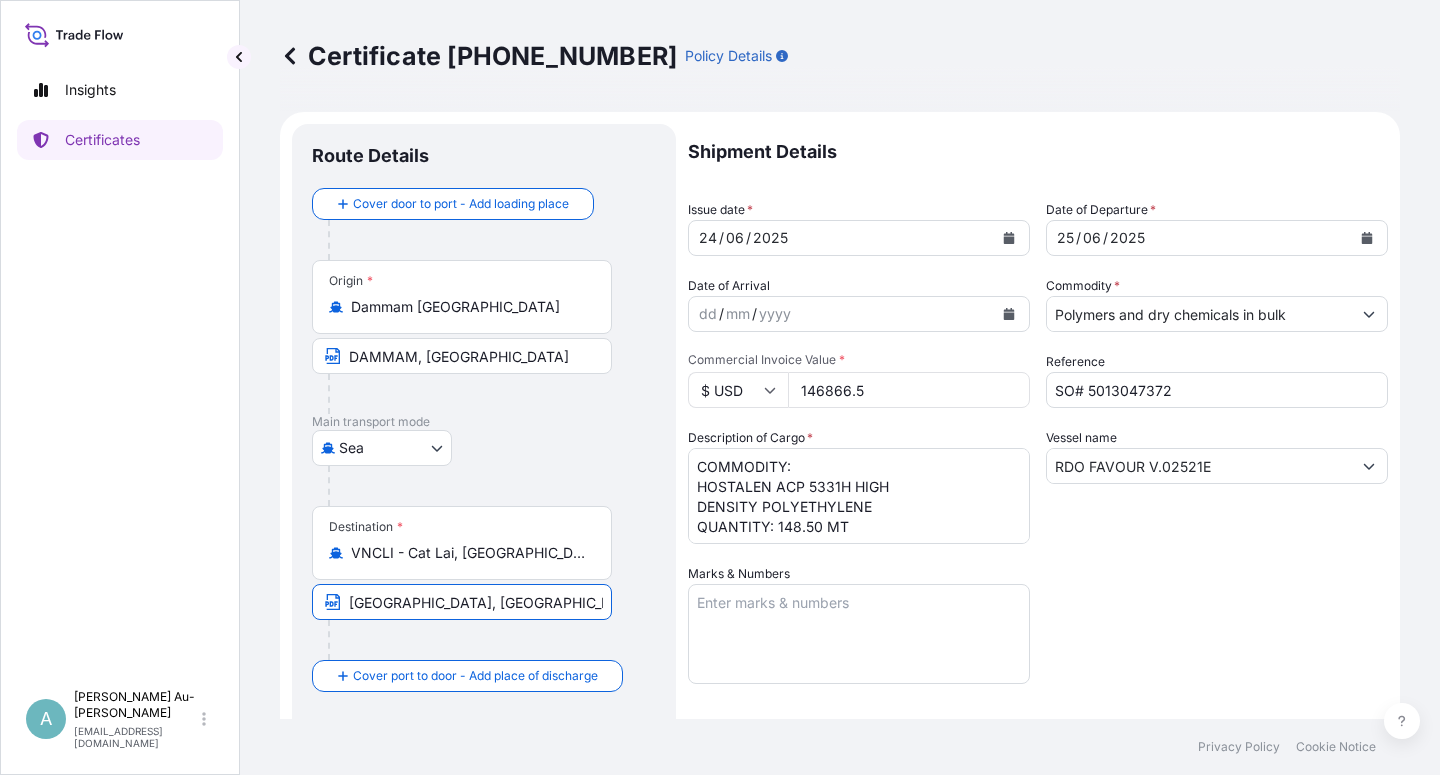 type on "[GEOGRAPHIC_DATA], [GEOGRAPHIC_DATA] (PORT OF DISCHARGE : [GEOGRAPHIC_DATA], [GEOGRAPHIC_DATA])" 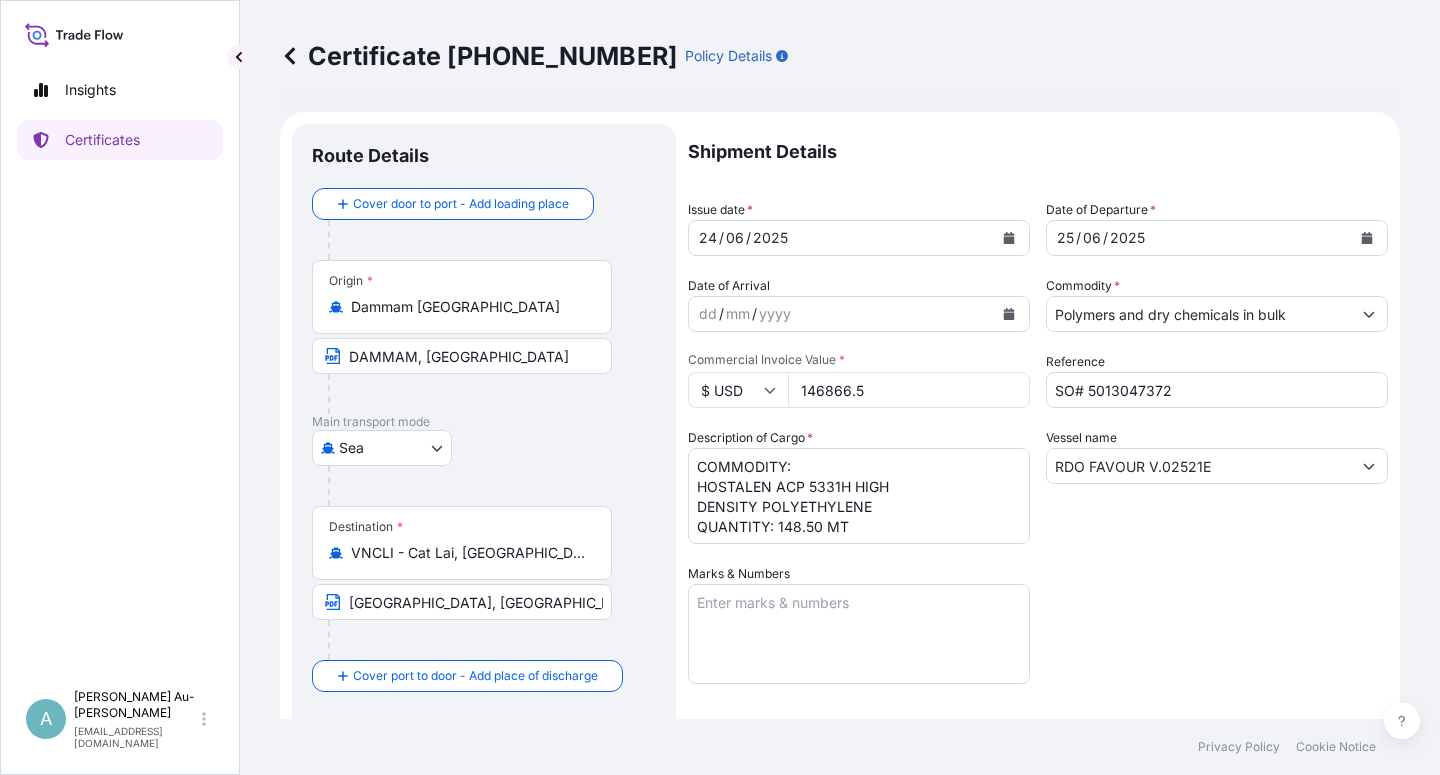 drag, startPoint x: 364, startPoint y: 610, endPoint x: 410, endPoint y: 607, distance: 46.09772 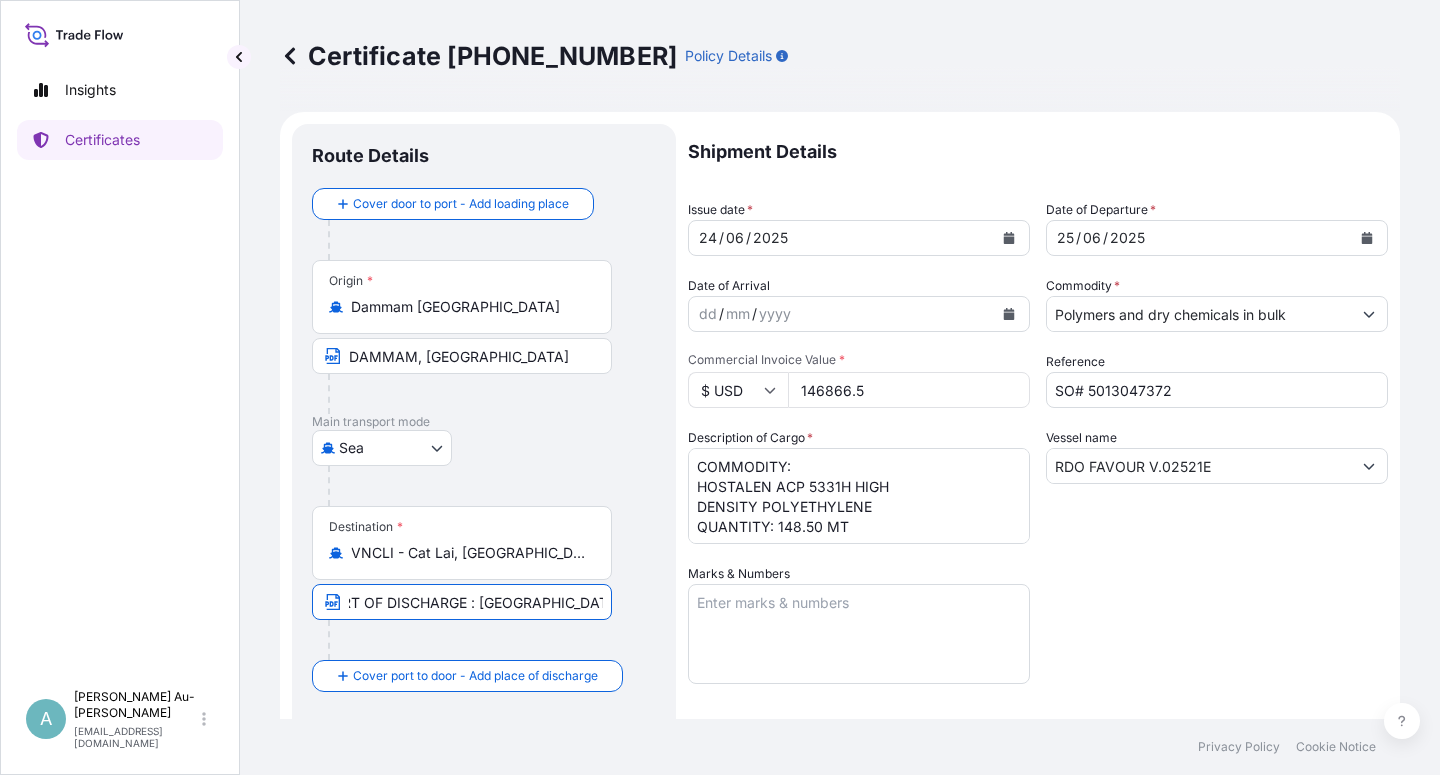 scroll, scrollTop: 0, scrollLeft: 357, axis: horizontal 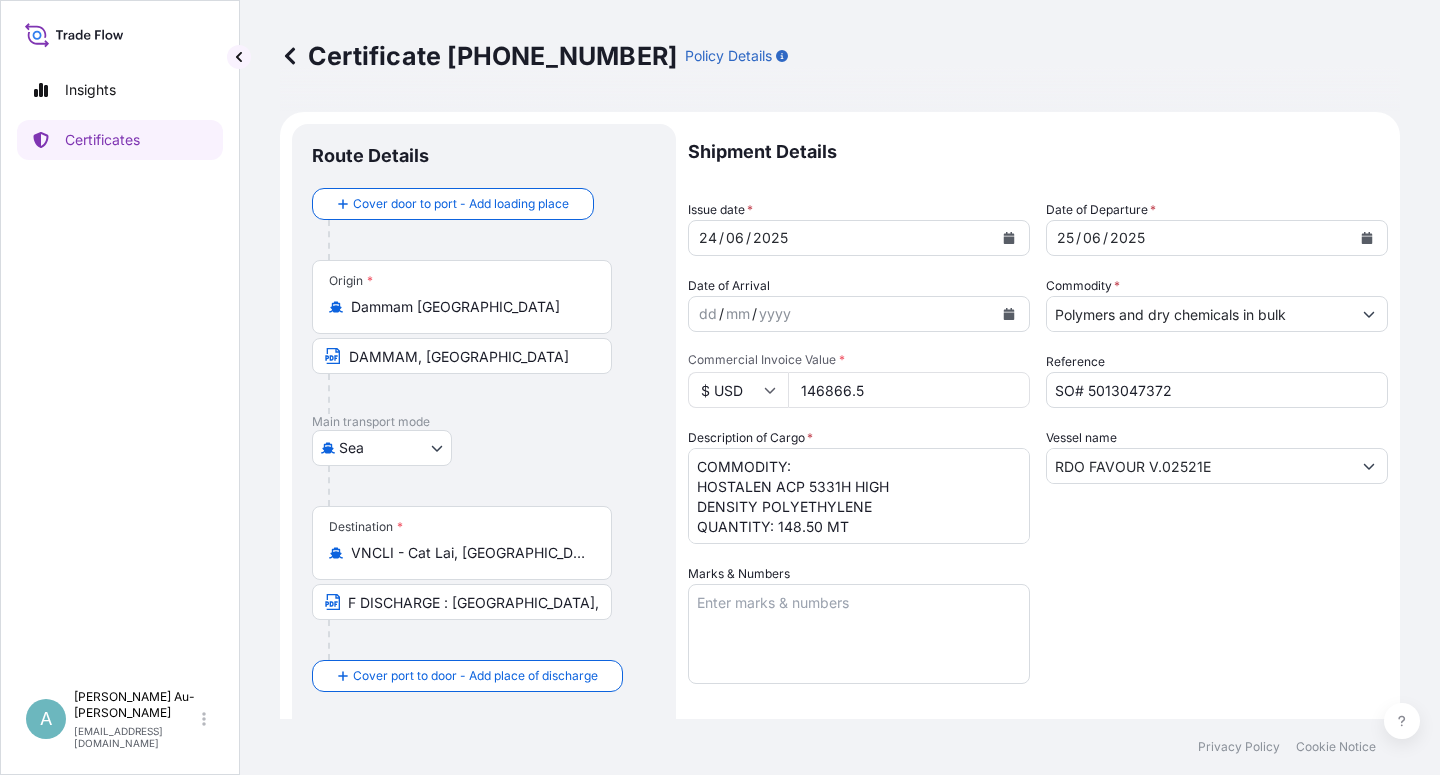 drag, startPoint x: 1157, startPoint y: 621, endPoint x: 1155, endPoint y: 602, distance: 19.104973 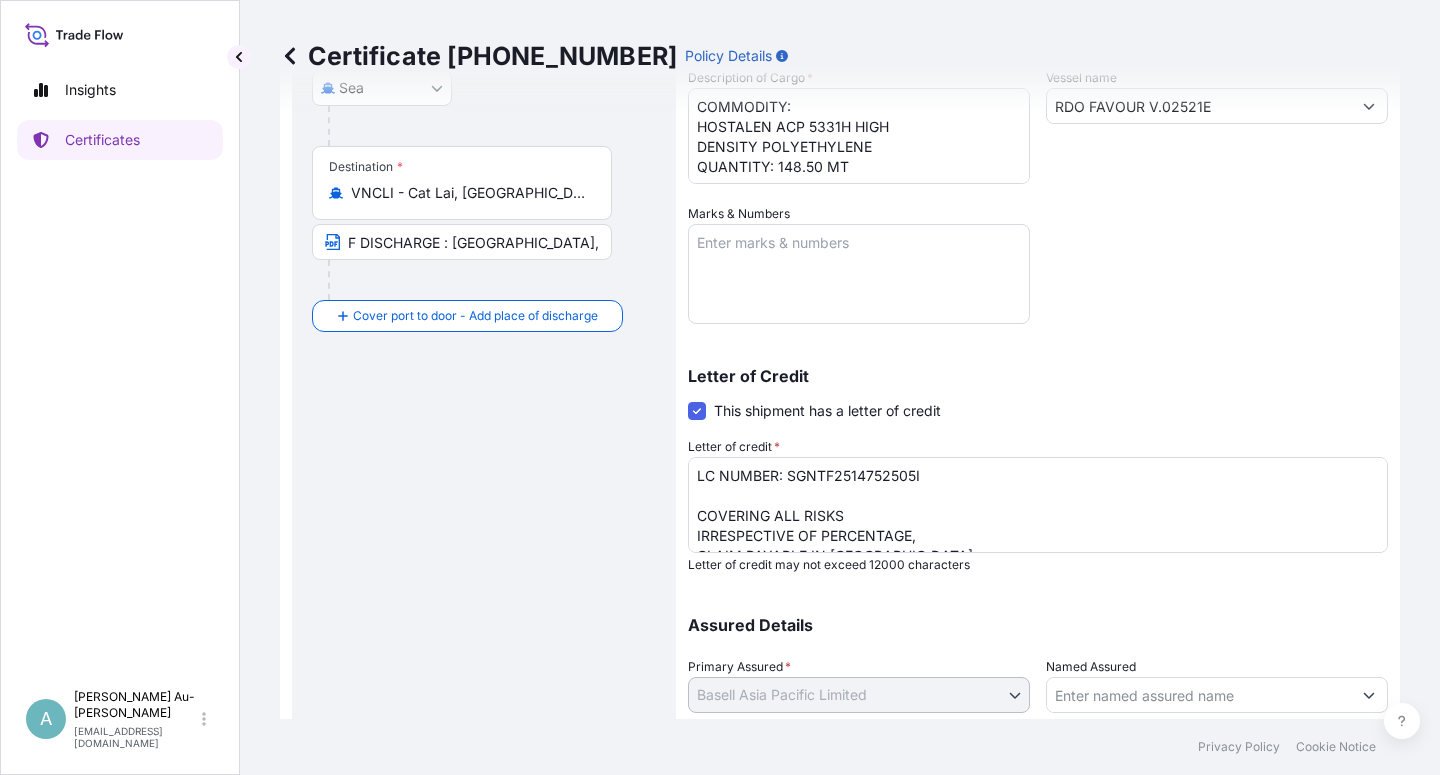scroll, scrollTop: 490, scrollLeft: 0, axis: vertical 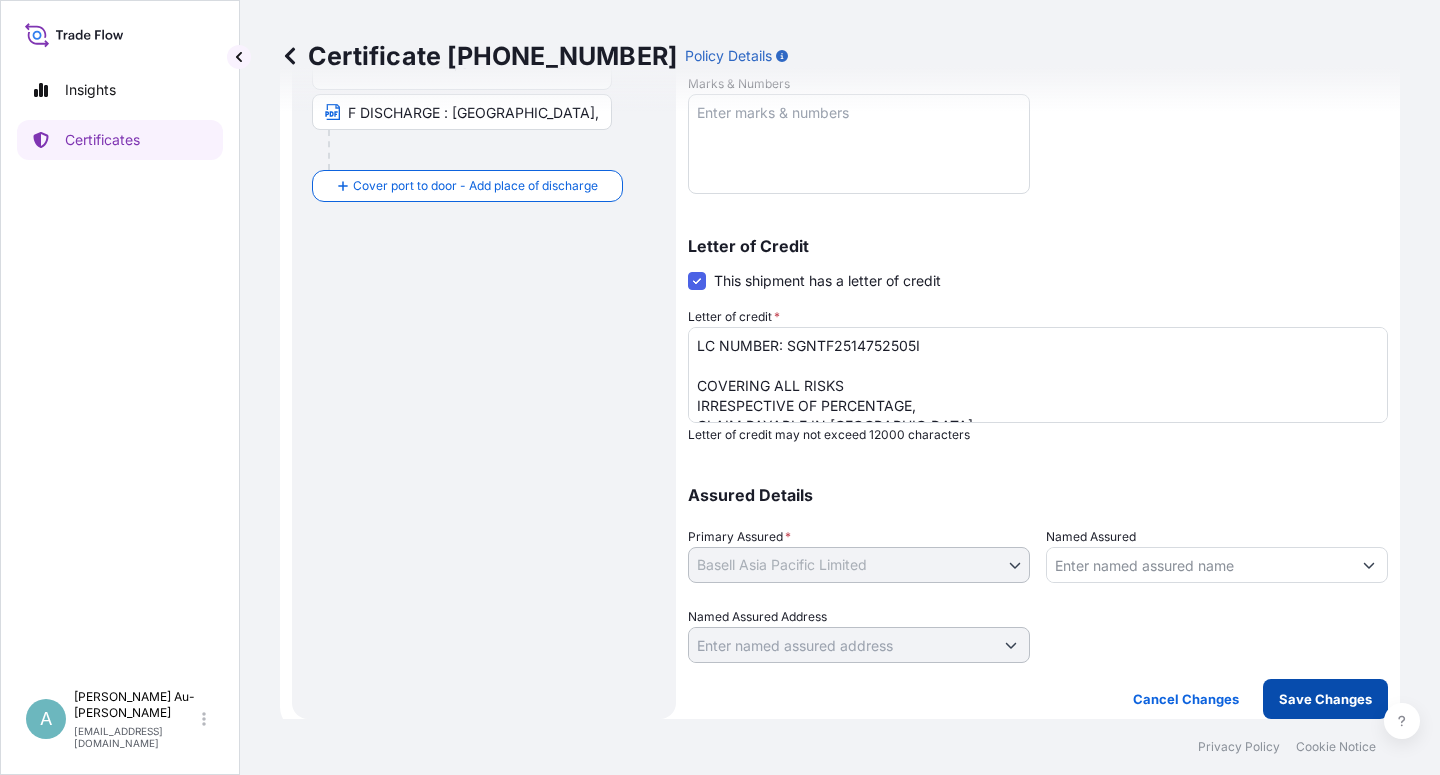 click on "Save Changes" at bounding box center (1325, 699) 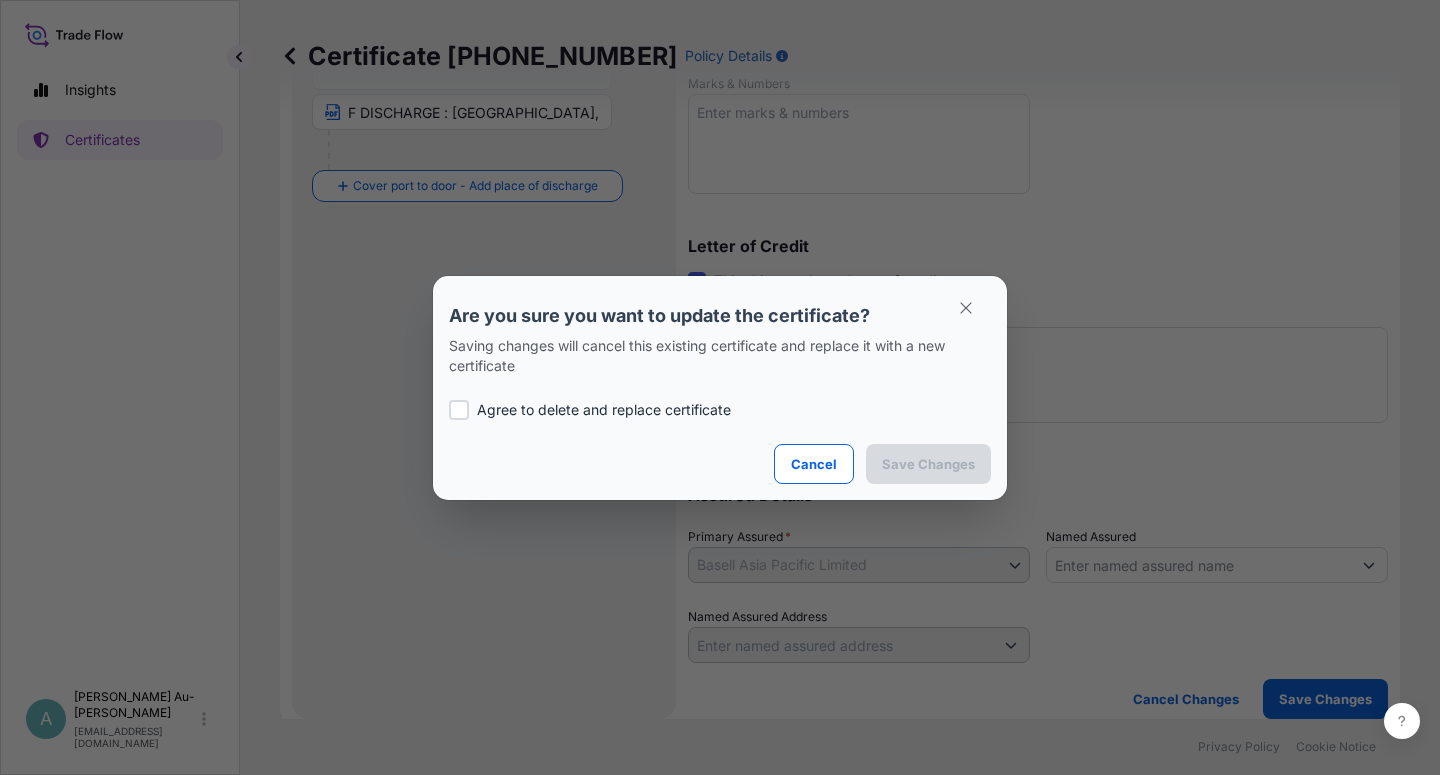 click at bounding box center (459, 410) 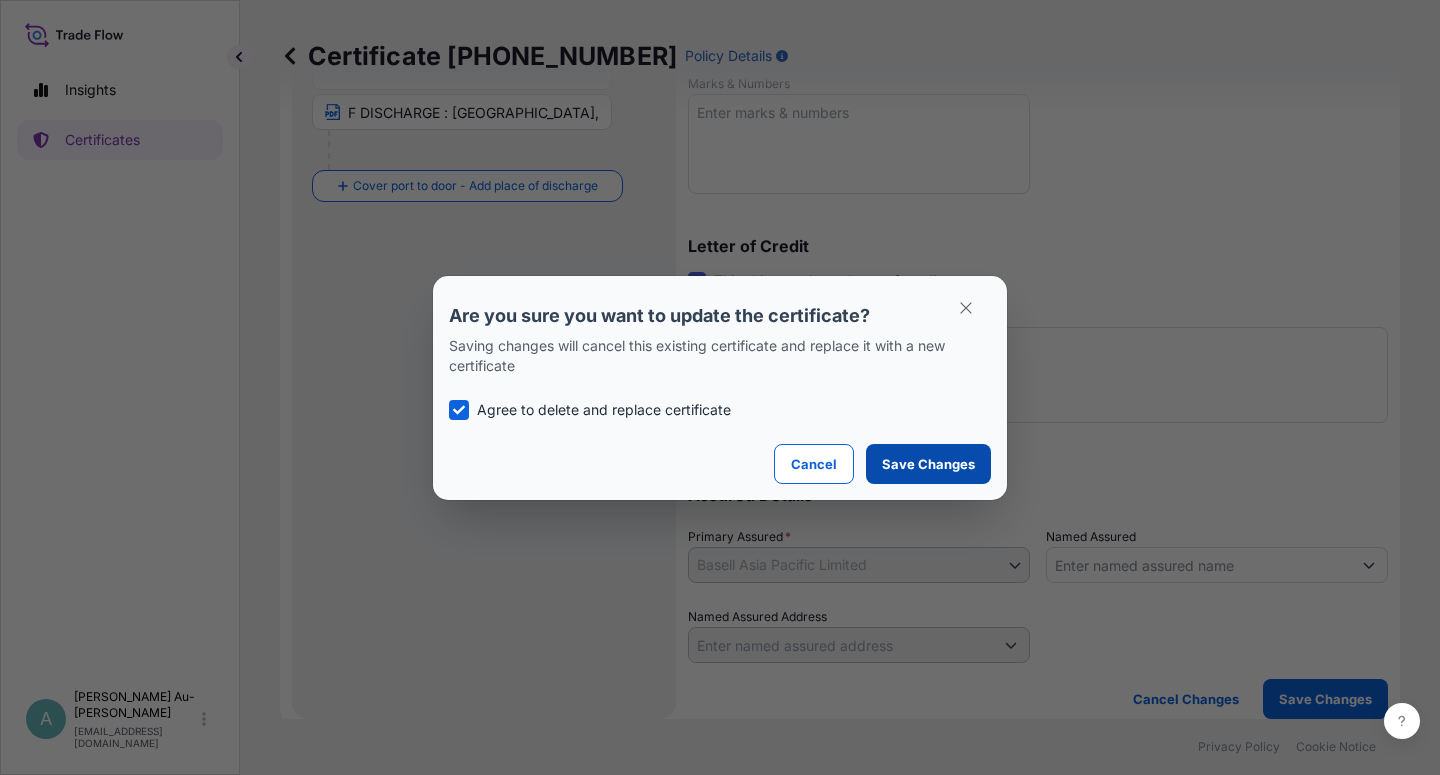click on "Save Changes" at bounding box center (928, 464) 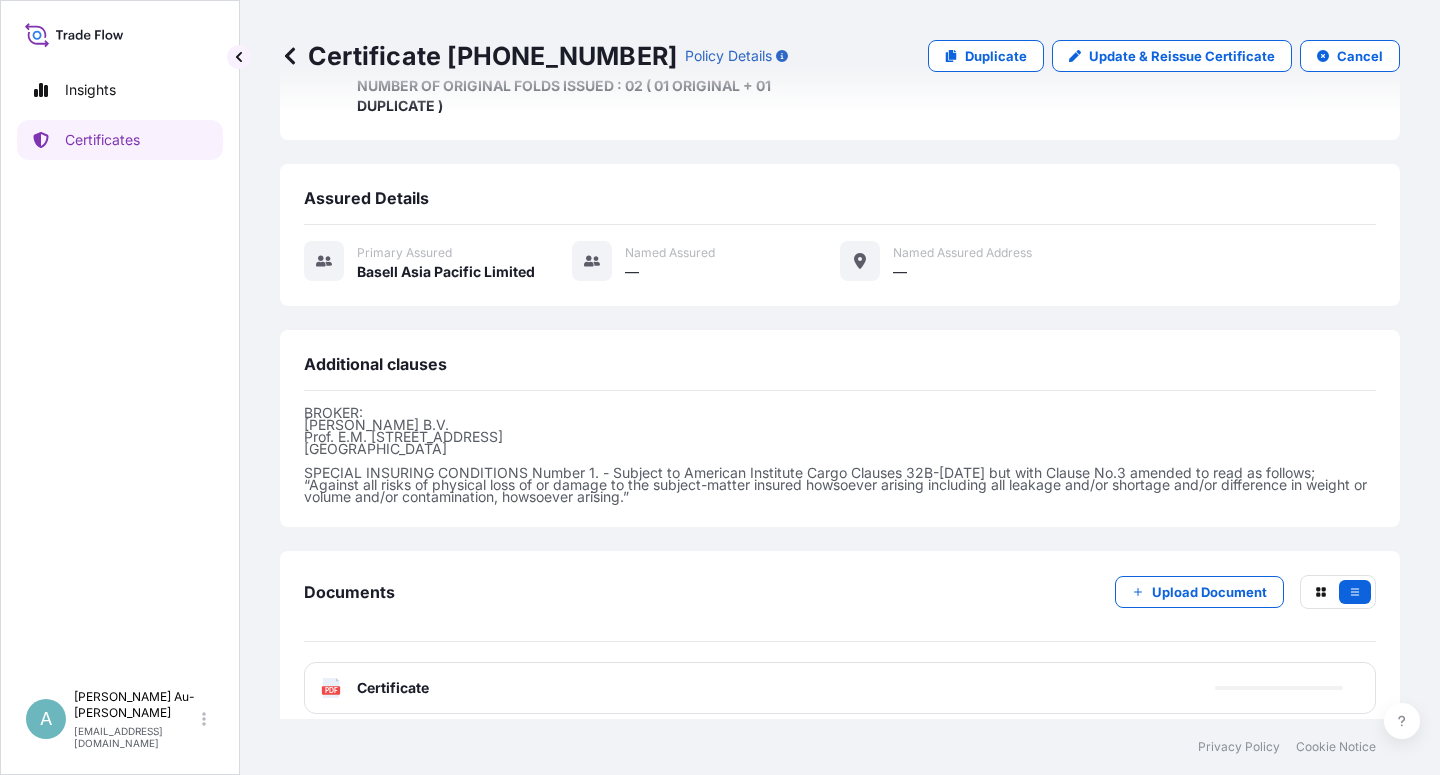 scroll, scrollTop: 754, scrollLeft: 0, axis: vertical 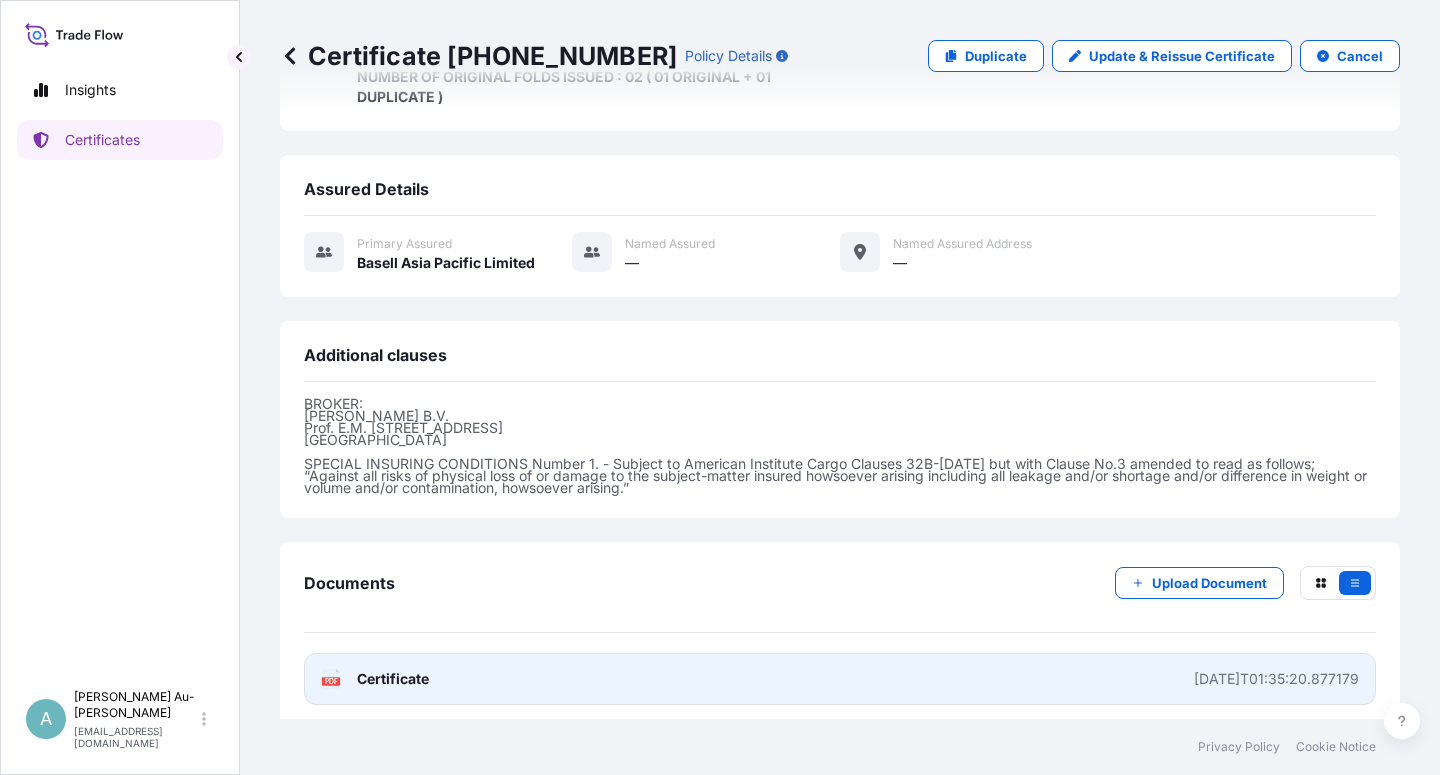 click on "Certificate" at bounding box center [393, 679] 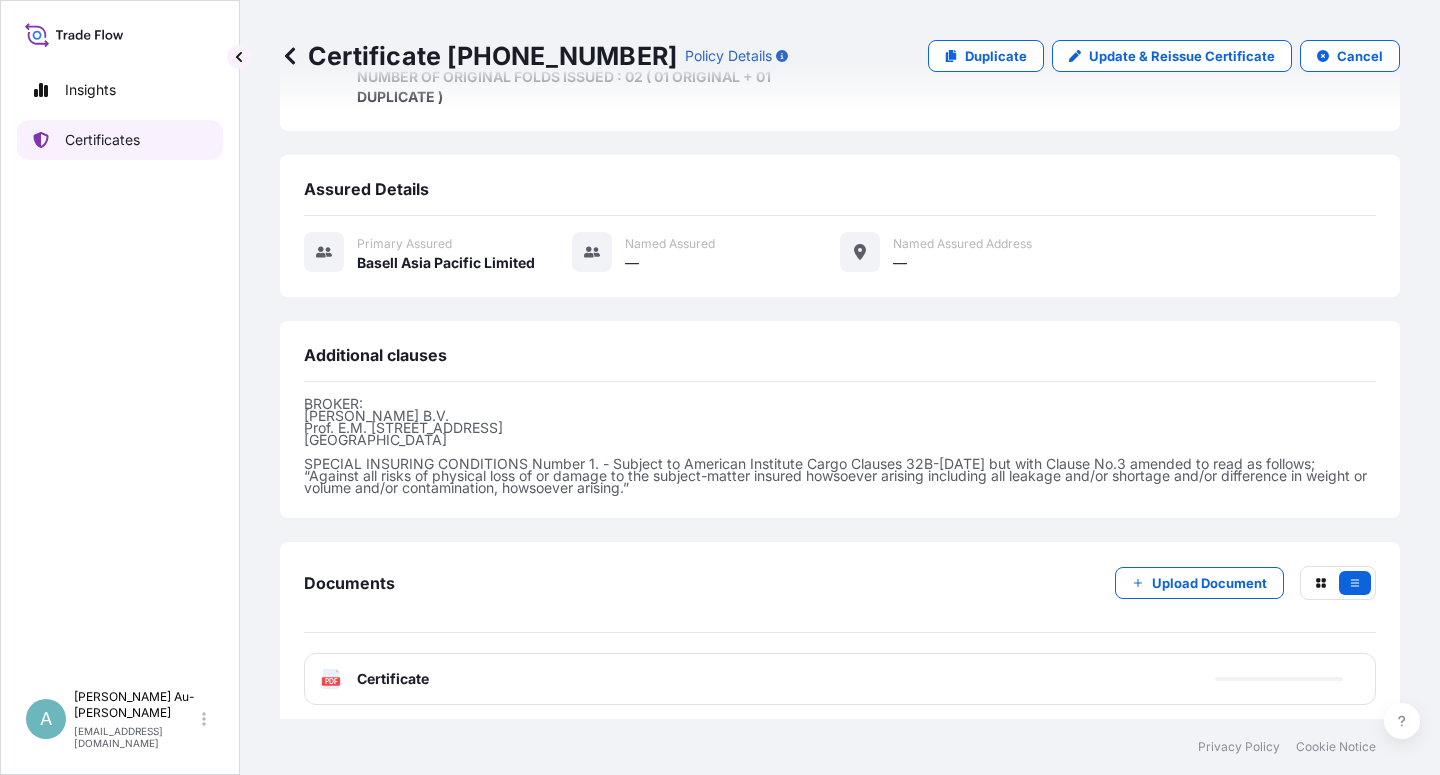 click on "Certificates" at bounding box center (102, 140) 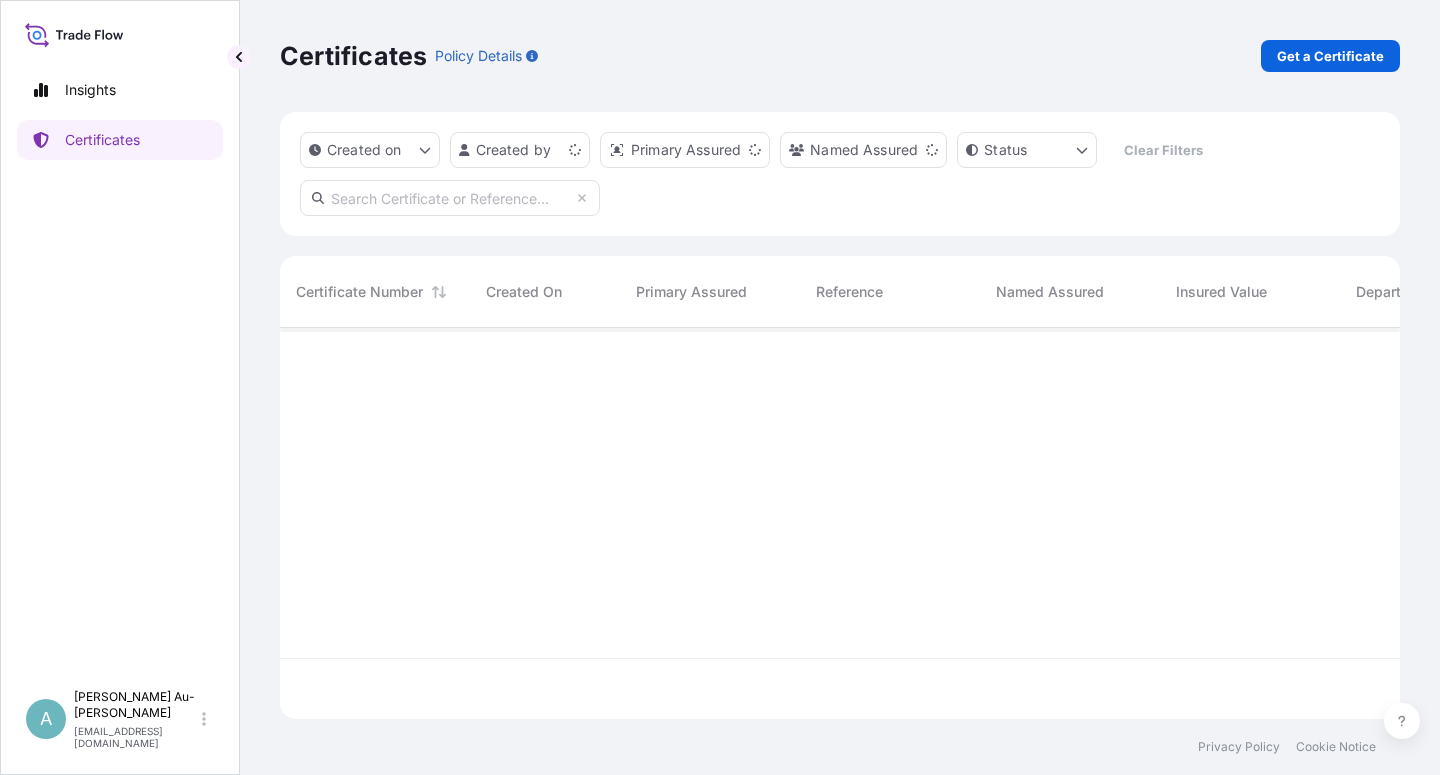 scroll, scrollTop: 18, scrollLeft: 18, axis: both 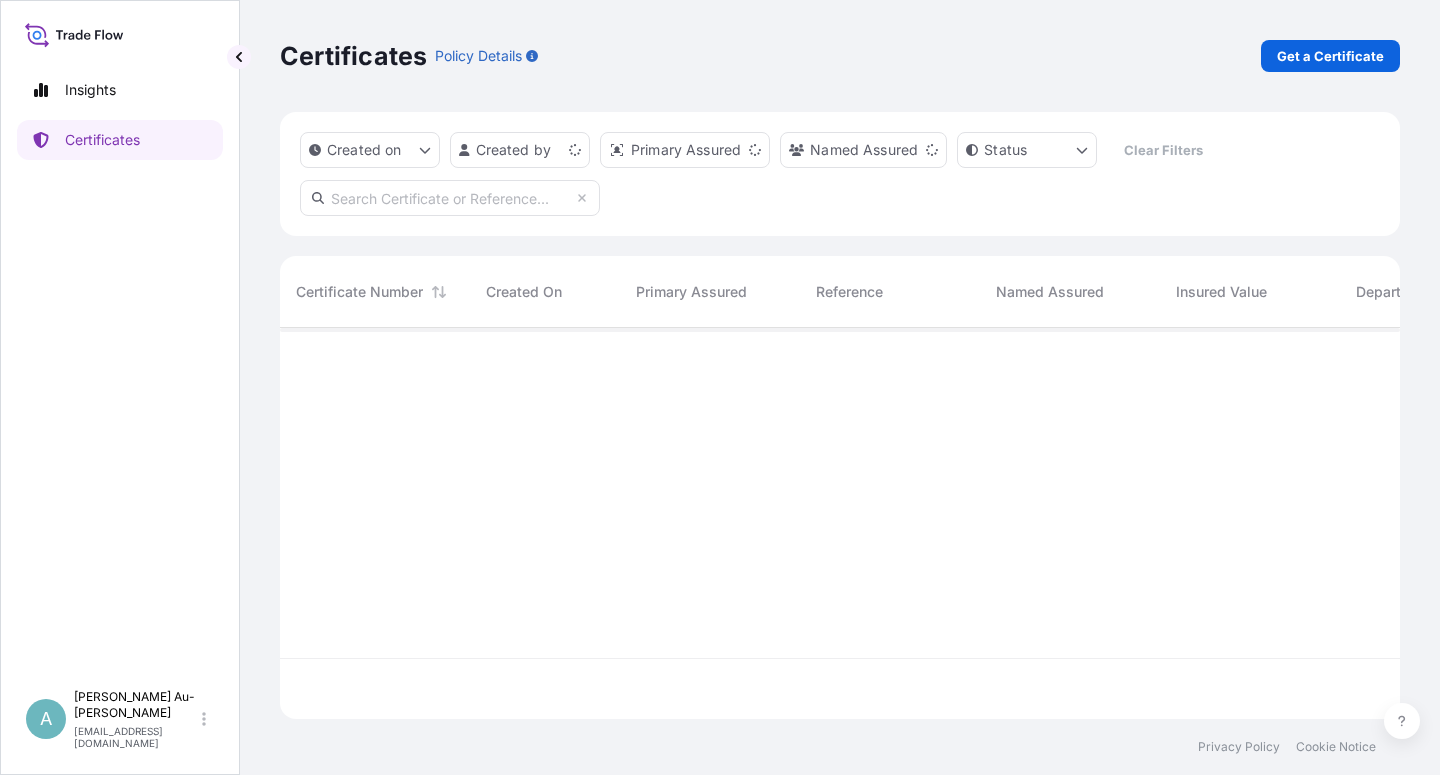 click at bounding box center (450, 198) 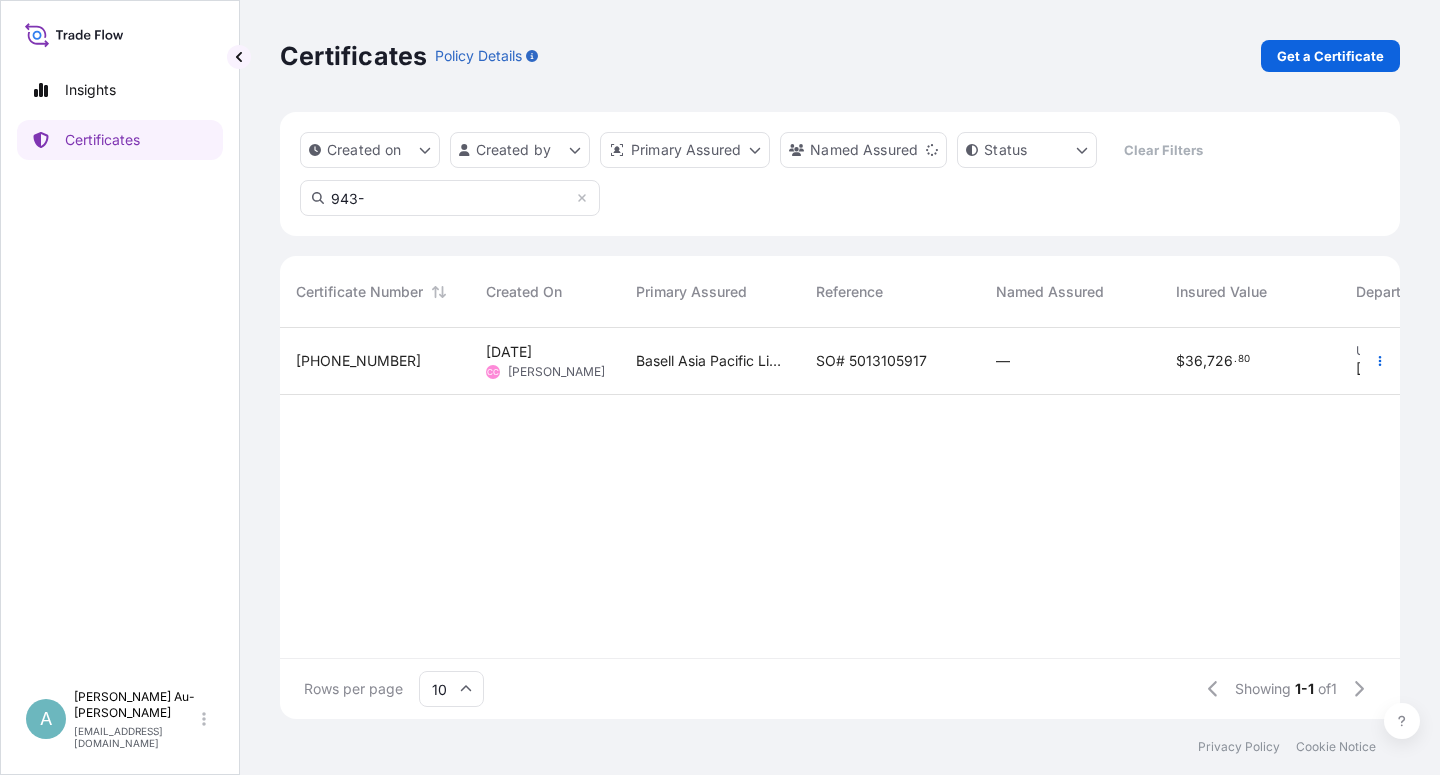 type on "943-" 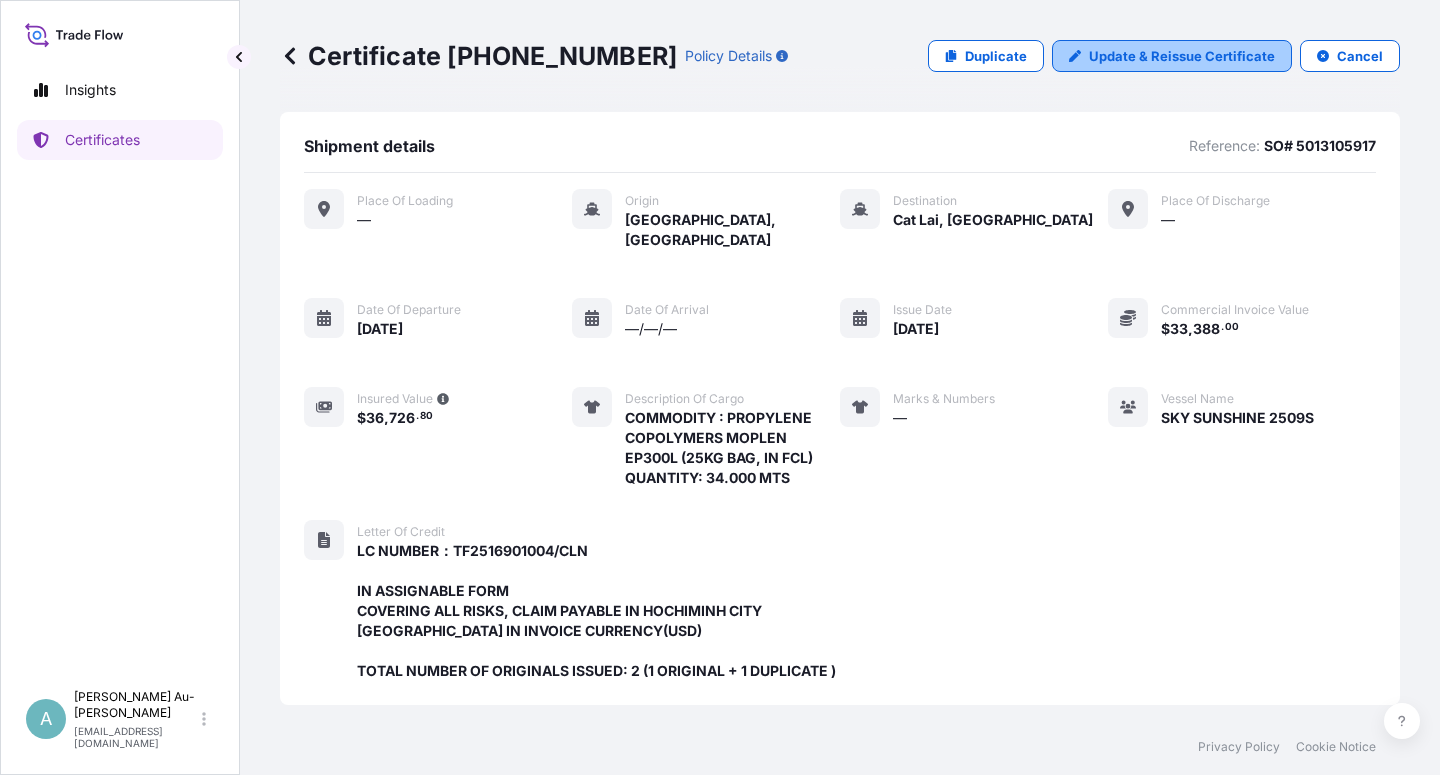 click on "Update & Reissue Certificate" at bounding box center (1182, 56) 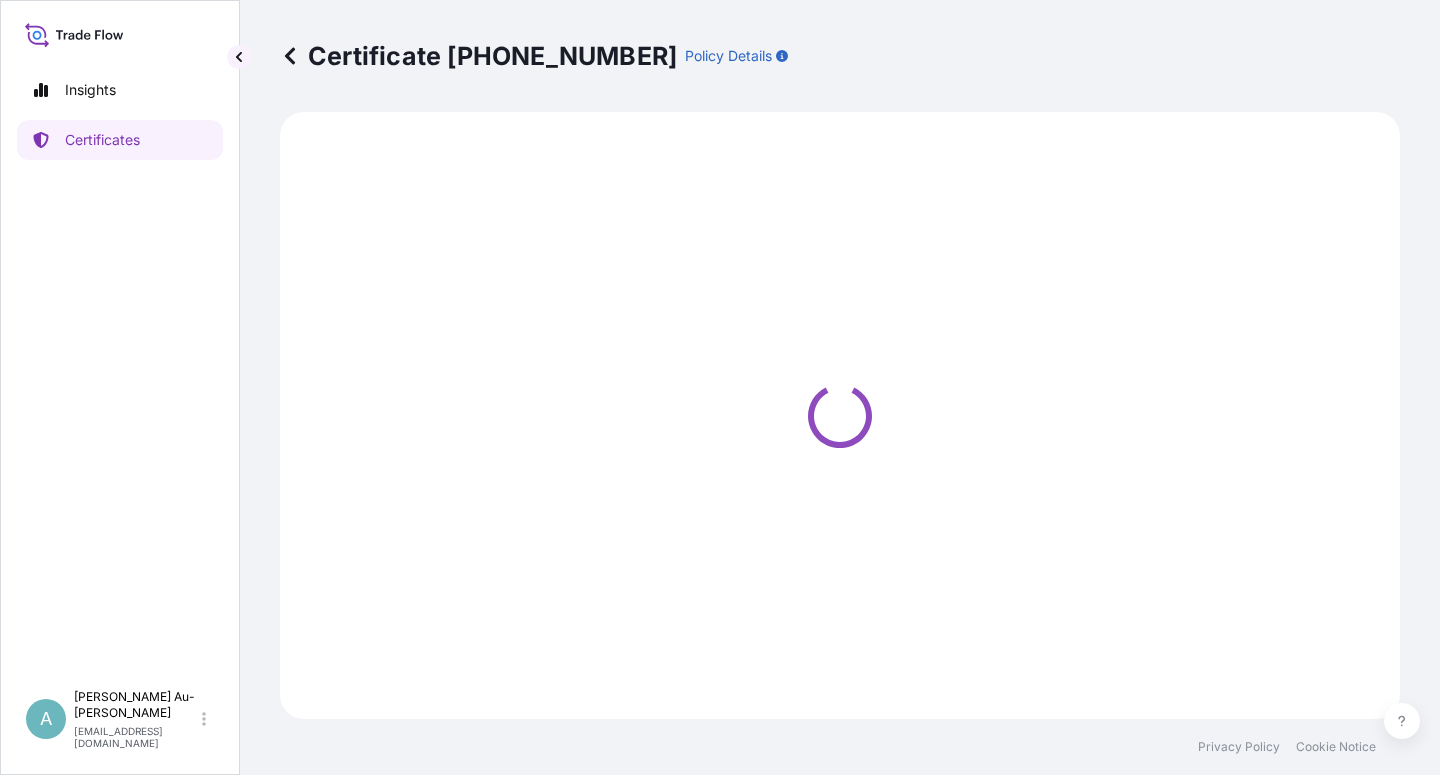 select on "Sea" 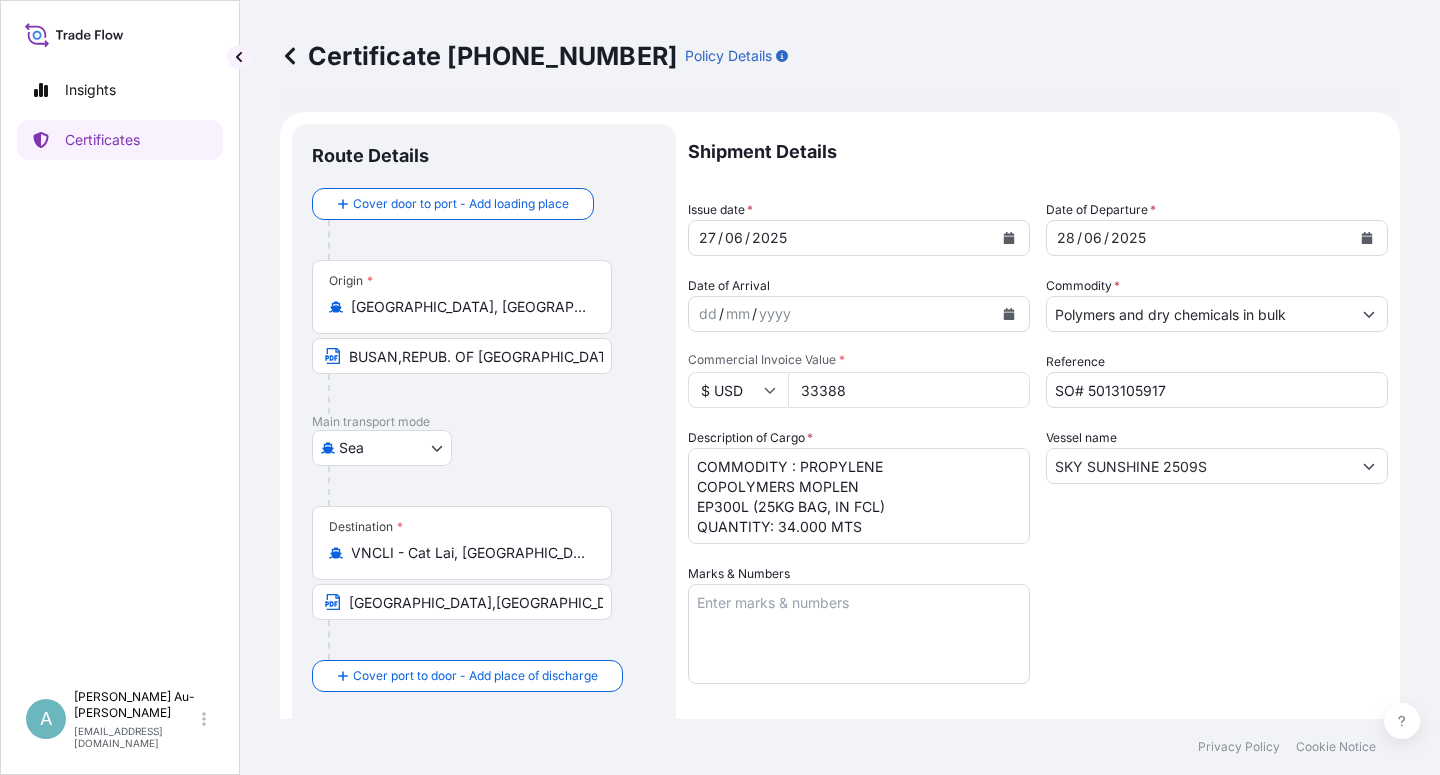 select on "32034" 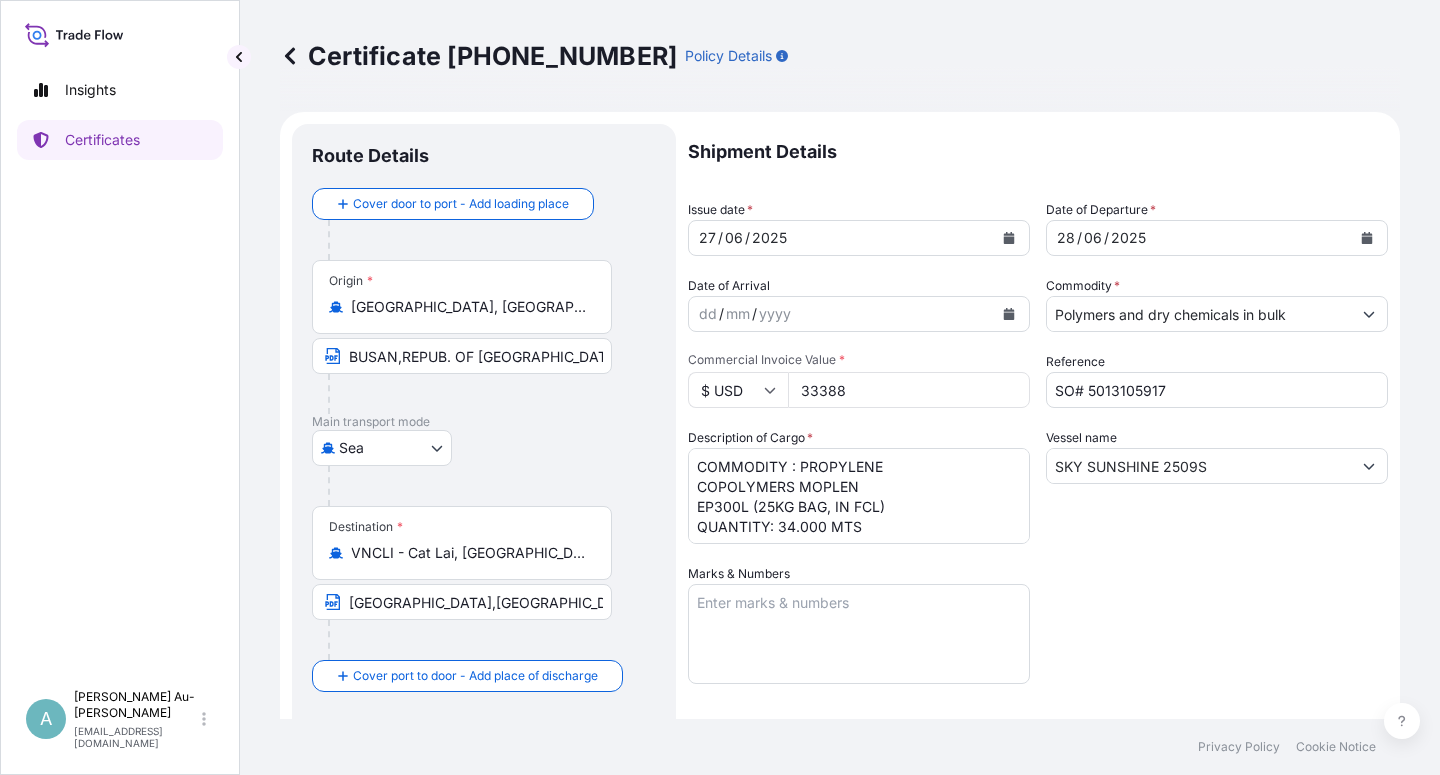 click 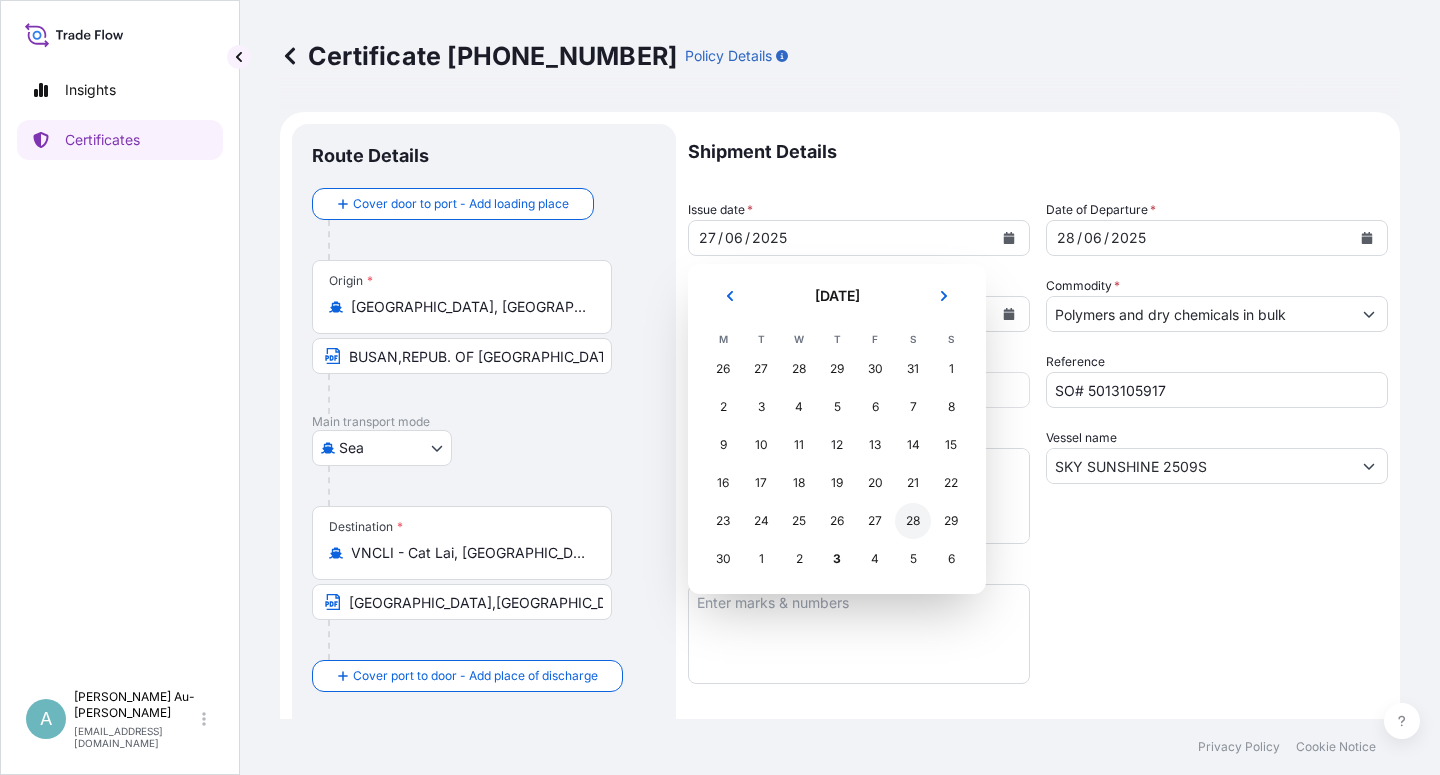 click on "28" at bounding box center (913, 521) 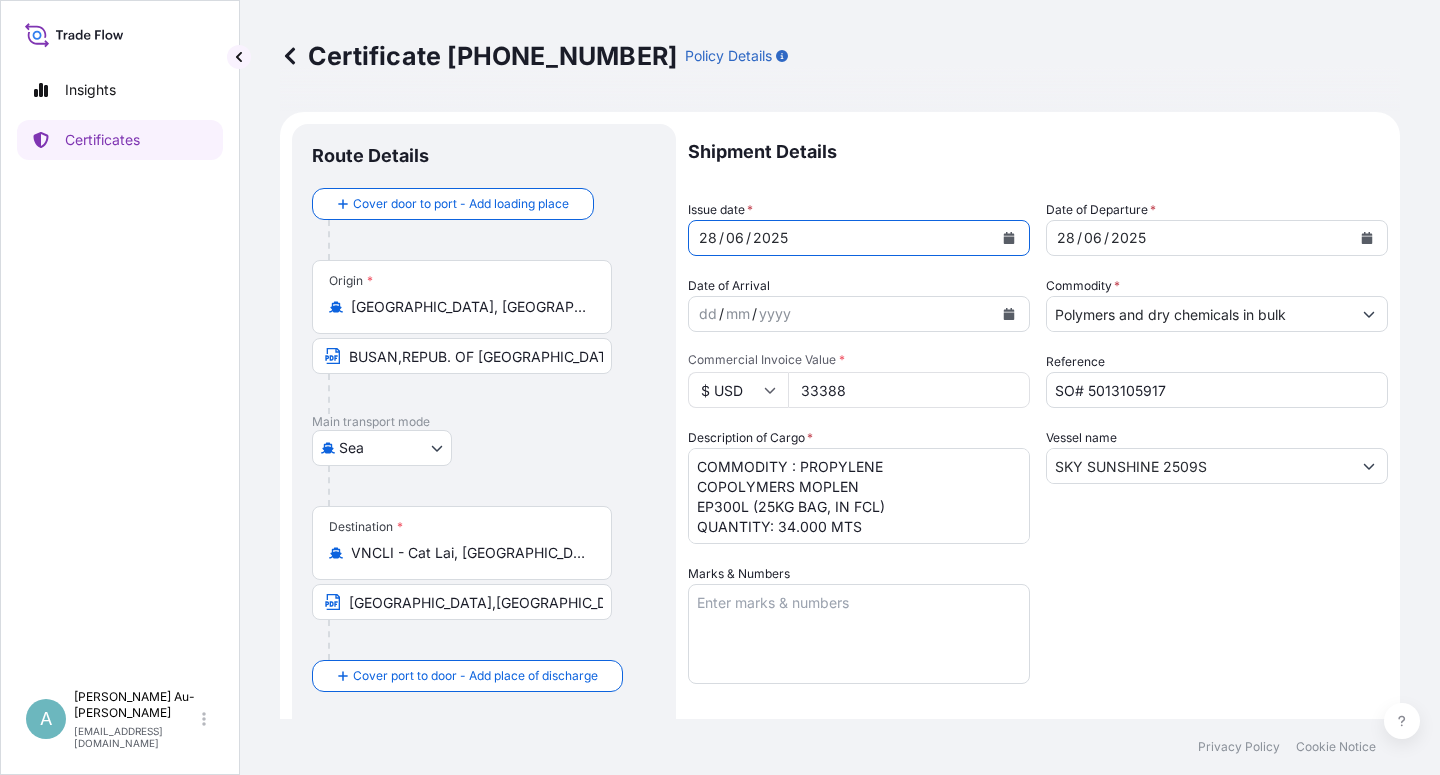 click at bounding box center [1367, 238] 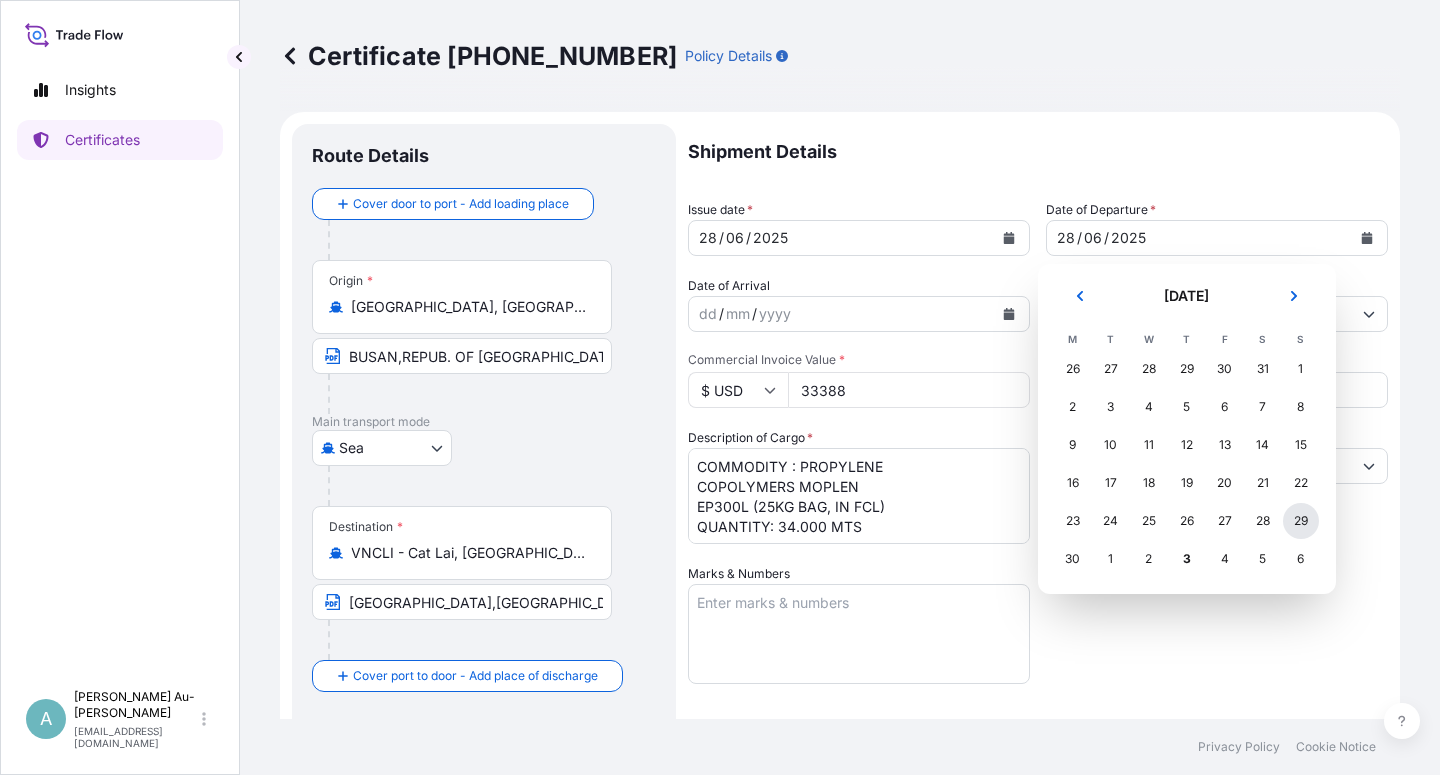 click on "29" at bounding box center (1301, 521) 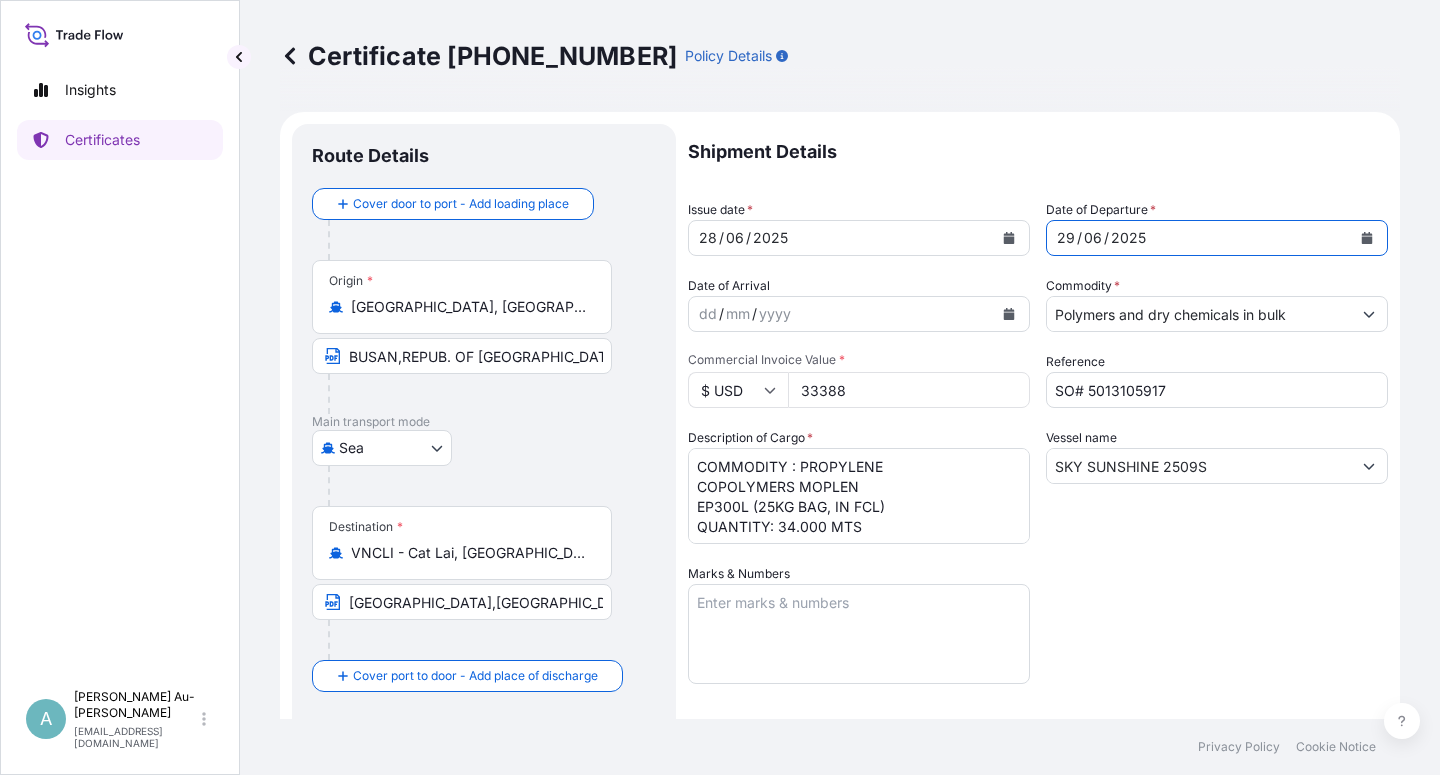 click on "Shipment Details Issue date * [DATE] Date of Departure * [DATE] Date of Arrival dd / mm / yyyy Commodity * Polymers and dry chemicals in bulk Packing Category Commercial Invoice Value    * $ USD 33388 Reference SO# 5013105917 Description of Cargo * COMMODITY : PROPYLENE
COPOLYMERS MOPLEN
EP300L (25KG BAG, IN FCL)
QUANTITY: 34.000 MTS Vessel name SKY SUNSHINE 2509S Marks & Numbers Letter of Credit This shipment has a letter of credit Letter of credit * LC NUMBER：TF2516901004/CLN
IN ASSIGNABLE FORM
COVERING ALL RISKS, CLAIM PAYABLE IN HOCHIMINH CITY [GEOGRAPHIC_DATA] IN INVOICE CURRENCY(USD)
TOTAL NUMBER OF ORIGINALS ISSUED: 2 (1 ORIGINAL + 1 DUPLICATE )
Letter of credit may not exceed 12000 characters Assured Details Primary Assured * Basell Asia Pacific Limited Basell Asia Pacific Limited Named Assured Named Assured Address" at bounding box center (1038, 638) 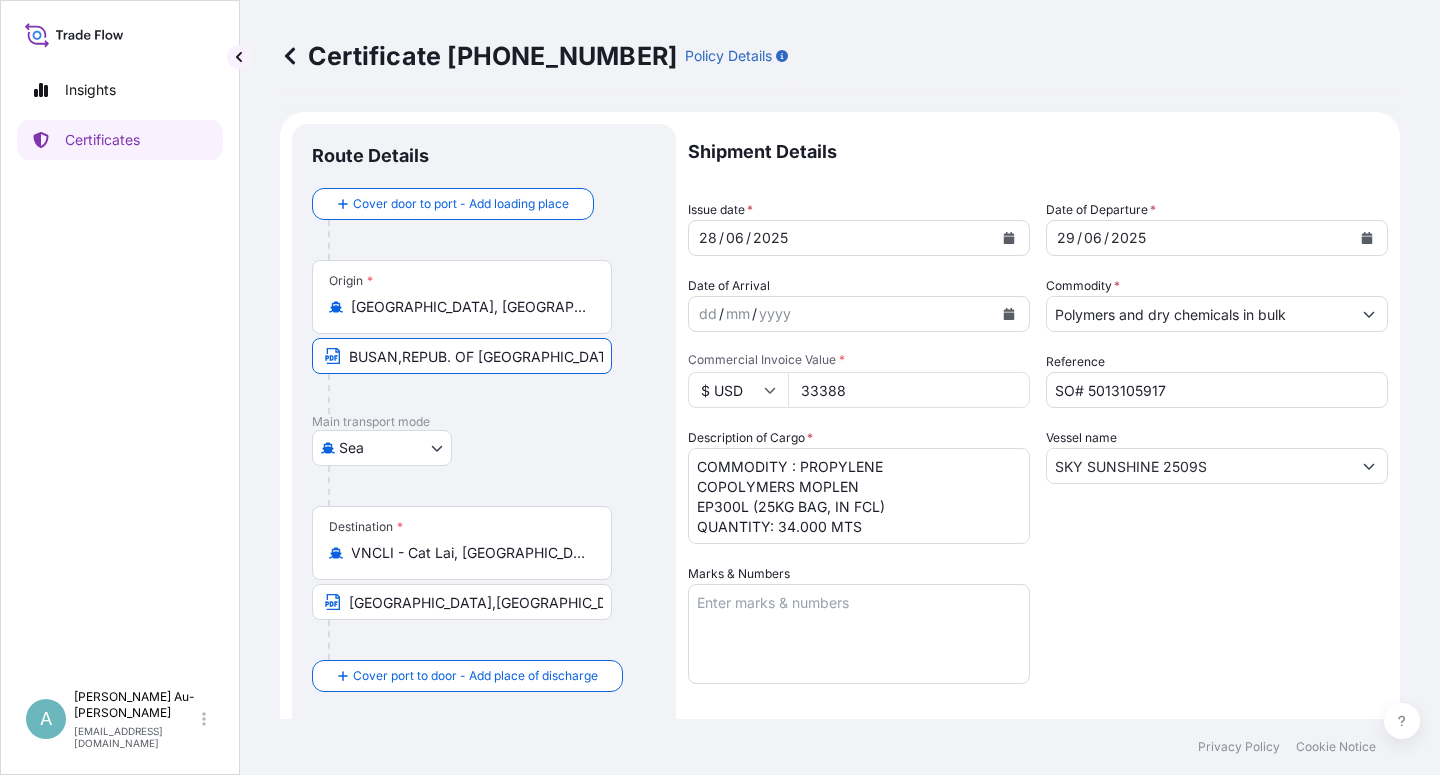 click on "BUSAN,REPUB. OF [GEOGRAPHIC_DATA]" at bounding box center (462, 356) 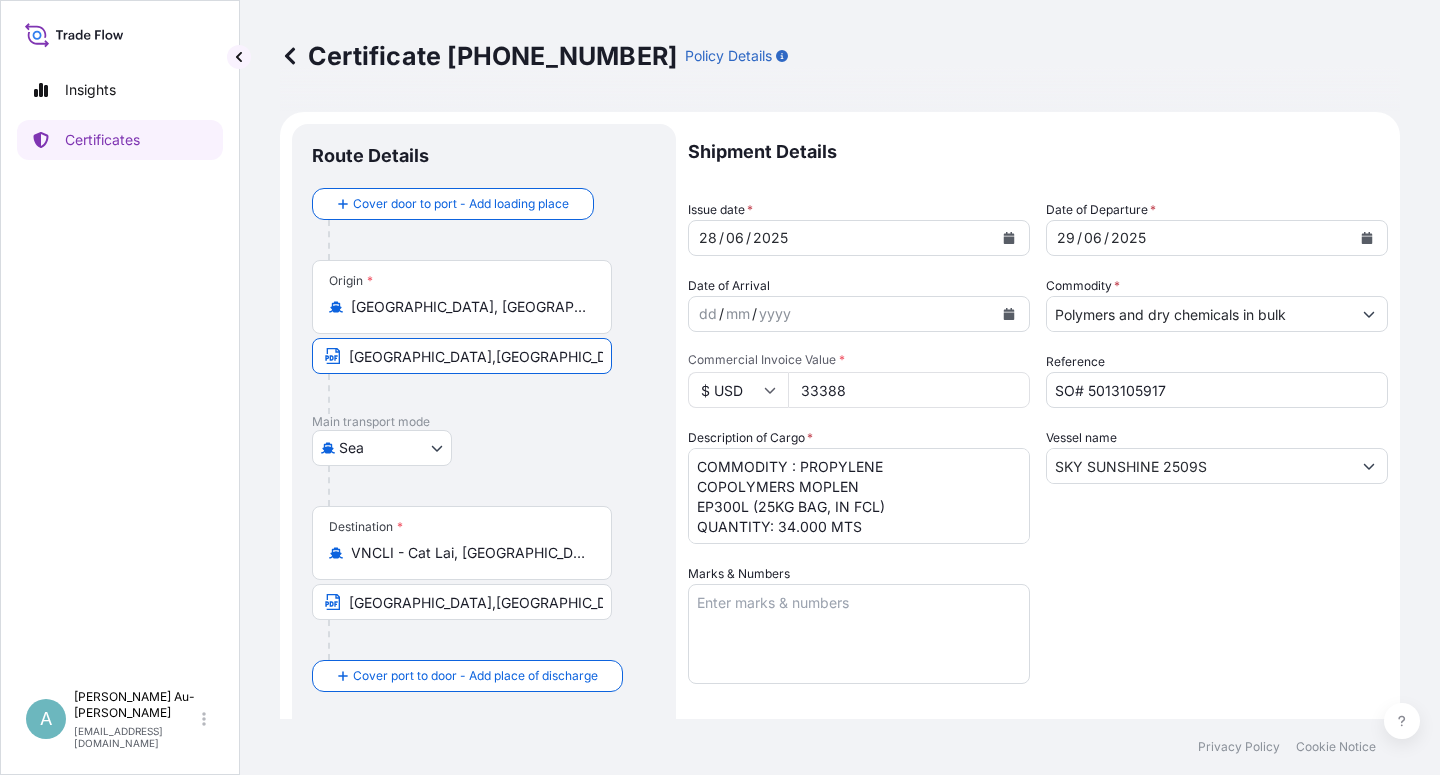 type on "[GEOGRAPHIC_DATA],[GEOGRAPHIC_DATA]" 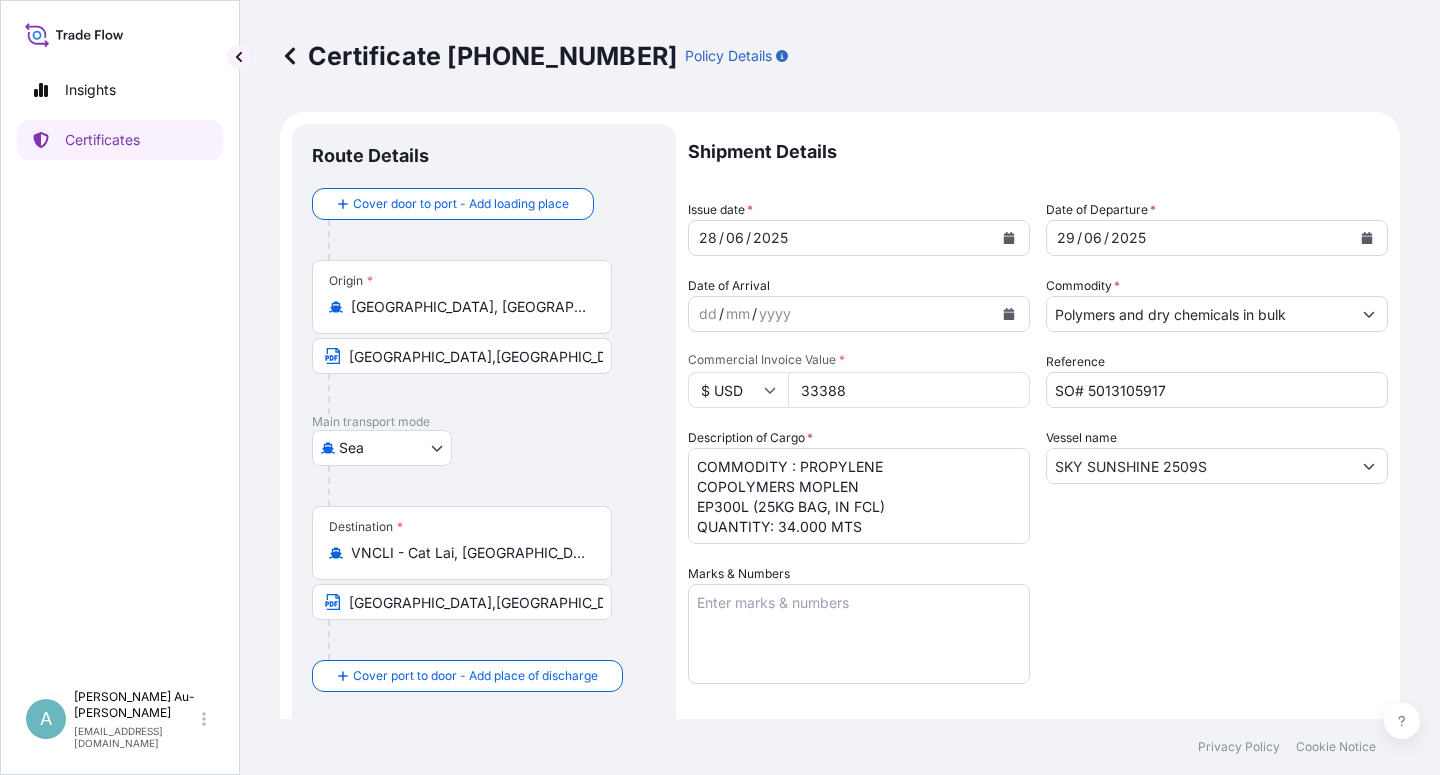 click on "Shipment Details Issue date * [DATE] Date of Departure * [DATE] Date of Arrival dd / mm / yyyy Commodity * Polymers and dry chemicals in bulk Packing Category Commercial Invoice Value    * $ USD 33388 Reference SO# 5013105917 Description of Cargo * COMMODITY : PROPYLENE
COPOLYMERS MOPLEN
EP300L (25KG BAG, IN FCL)
QUANTITY: 34.000 MTS Vessel name SKY SUNSHINE 2509S Marks & Numbers Letter of Credit This shipment has a letter of credit Letter of credit * LC NUMBER：TF2516901004/CLN
IN ASSIGNABLE FORM
COVERING ALL RISKS, CLAIM PAYABLE IN HOCHIMINH CITY [GEOGRAPHIC_DATA] IN INVOICE CURRENCY(USD)
TOTAL NUMBER OF ORIGINALS ISSUED: 2 (1 ORIGINAL + 1 DUPLICATE )
Letter of credit may not exceed 12000 characters Assured Details Primary Assured * Basell Asia Pacific Limited Basell Asia Pacific Limited Named Assured Named Assured Address" at bounding box center [1038, 638] 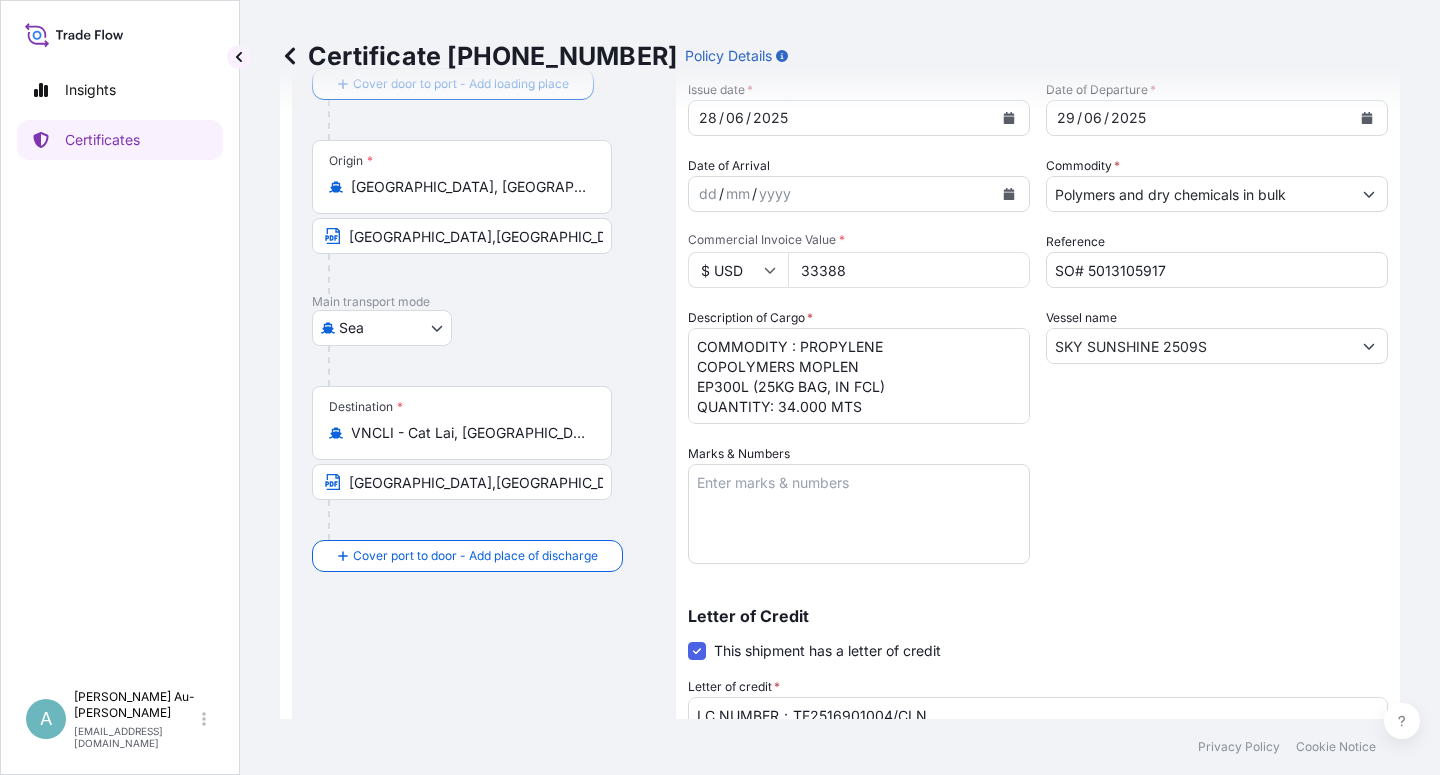 scroll, scrollTop: 490, scrollLeft: 0, axis: vertical 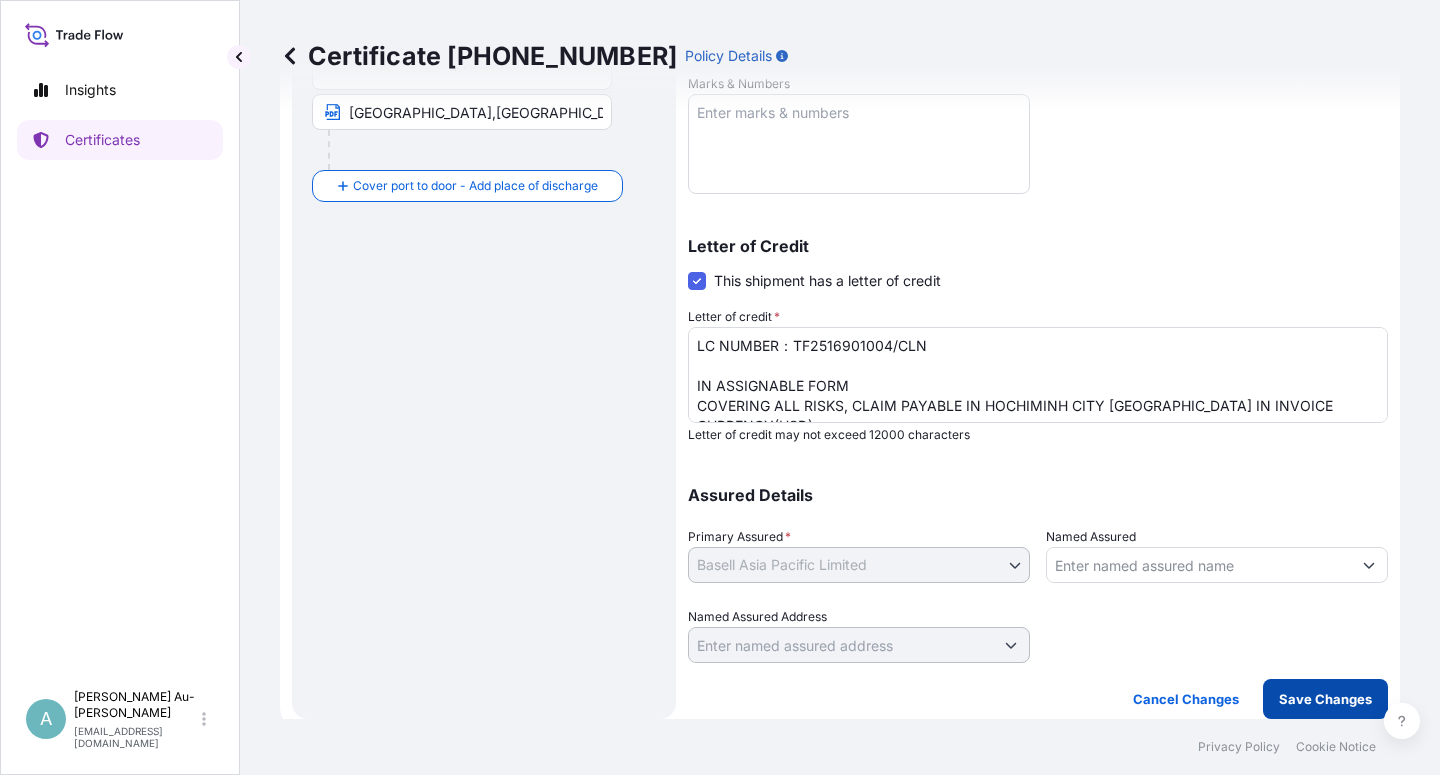 click on "Save Changes" at bounding box center [1325, 699] 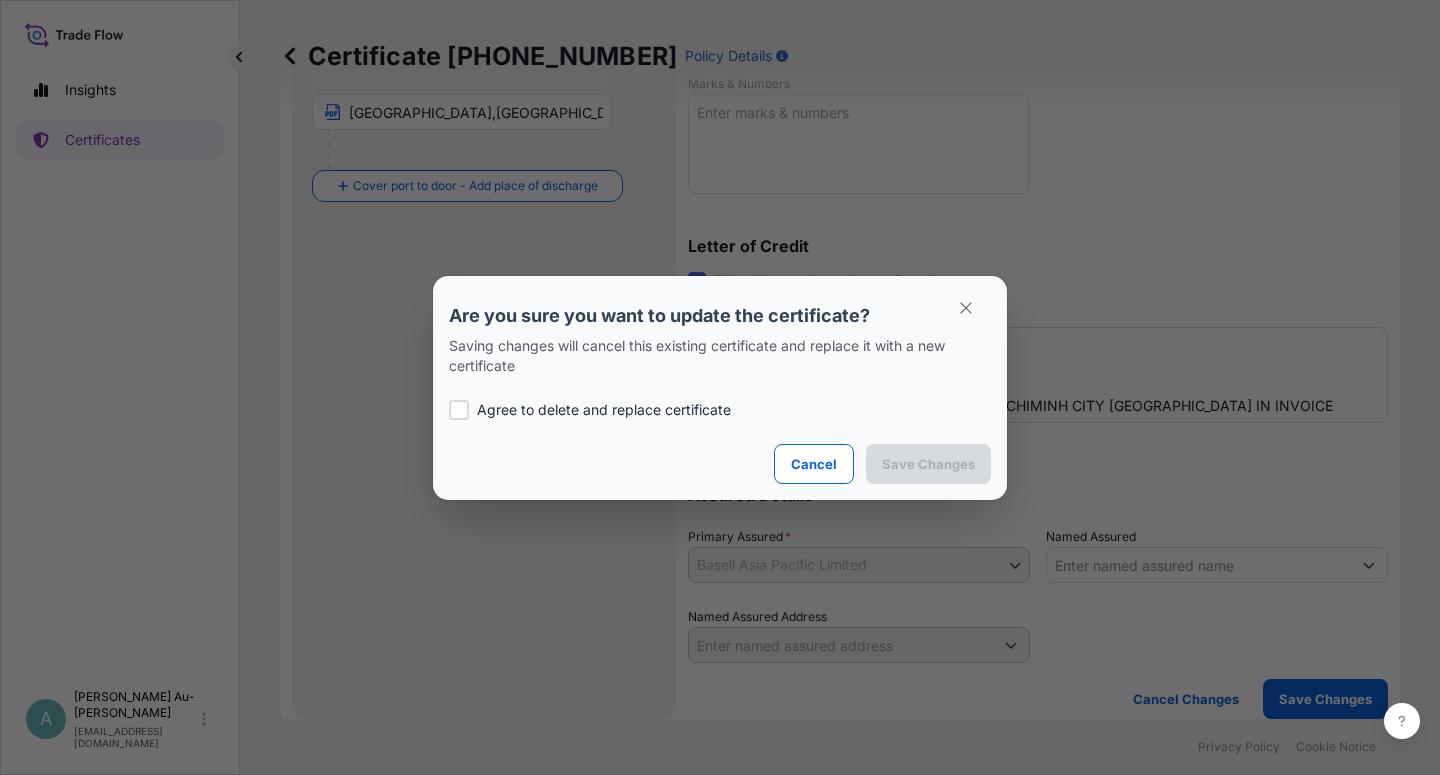 click at bounding box center (459, 410) 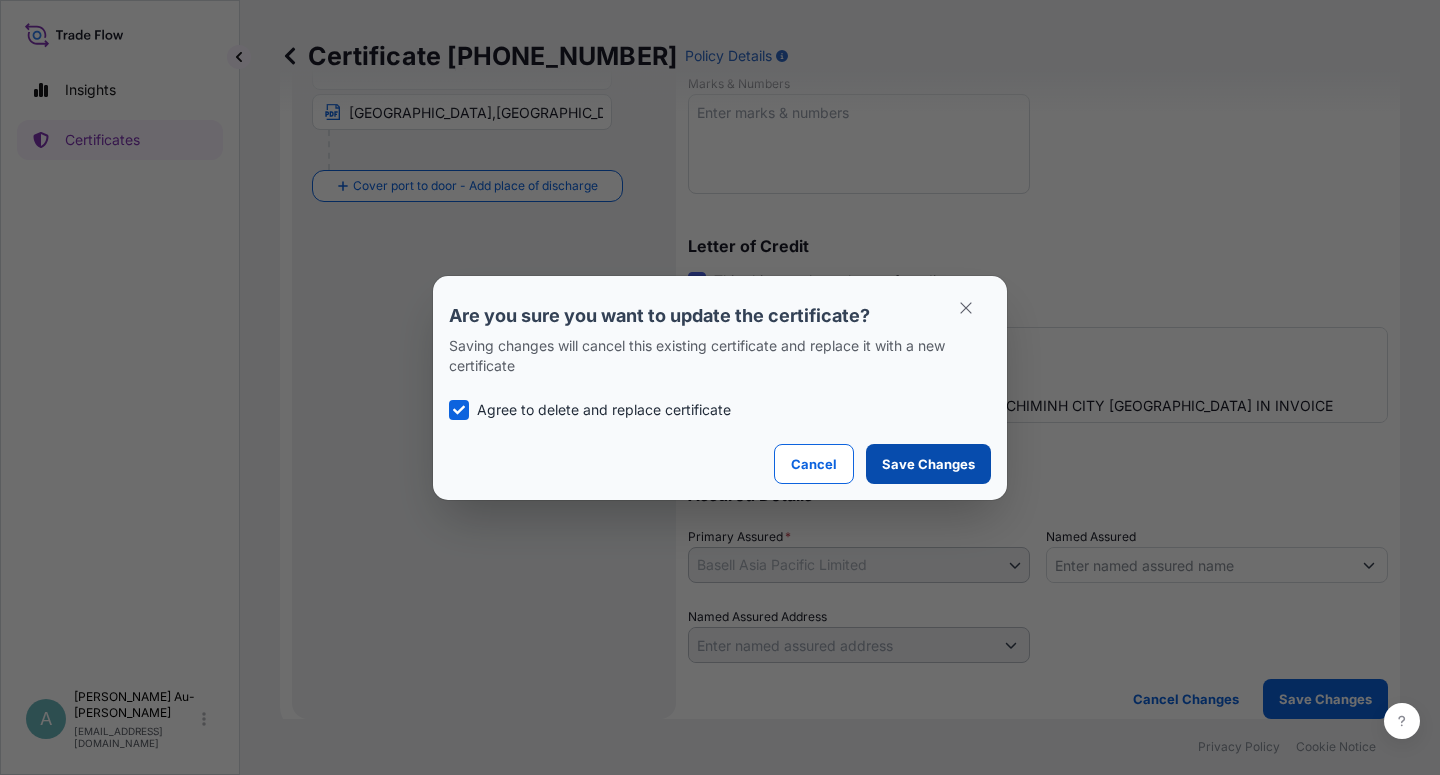 click on "Save Changes" at bounding box center (928, 464) 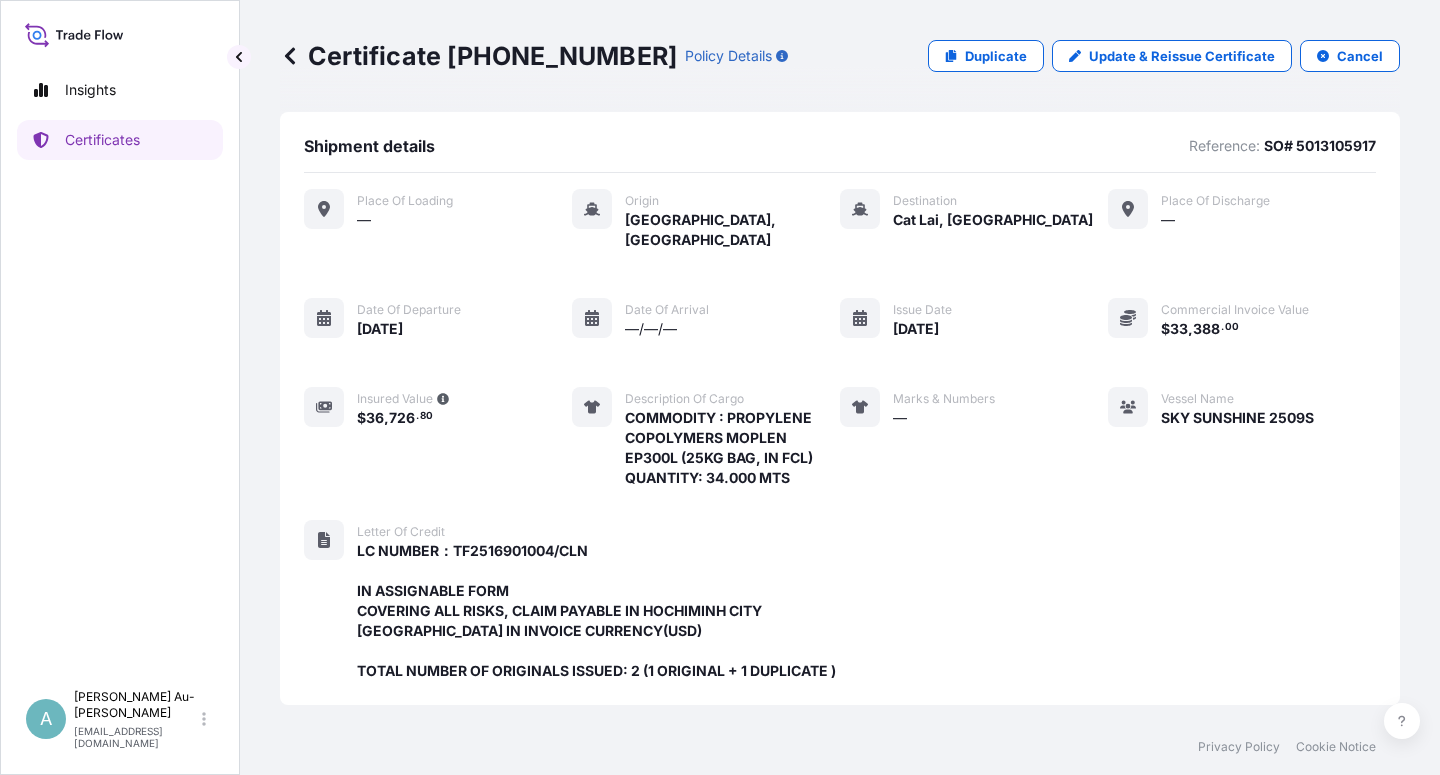 scroll, scrollTop: 594, scrollLeft: 0, axis: vertical 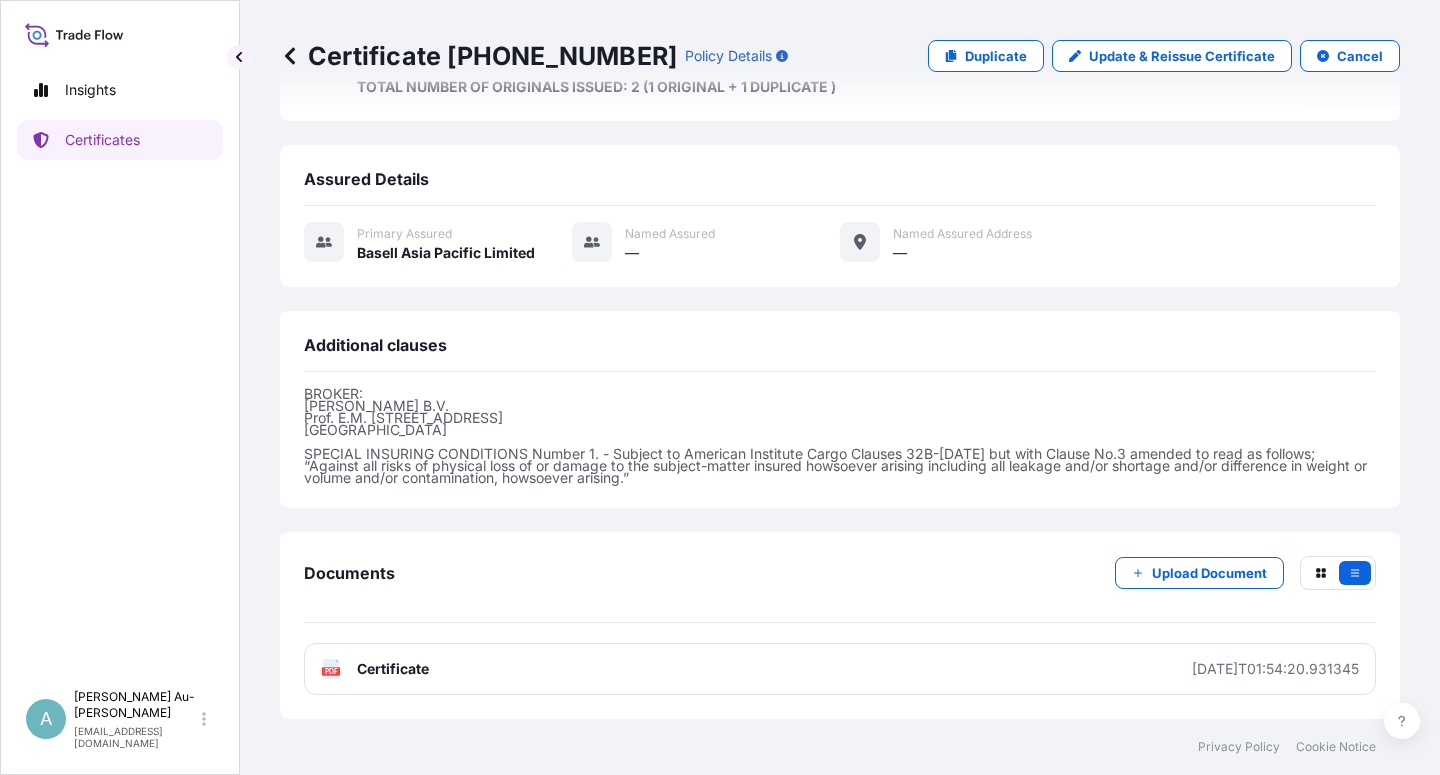 click on "Certificate" at bounding box center (393, 669) 